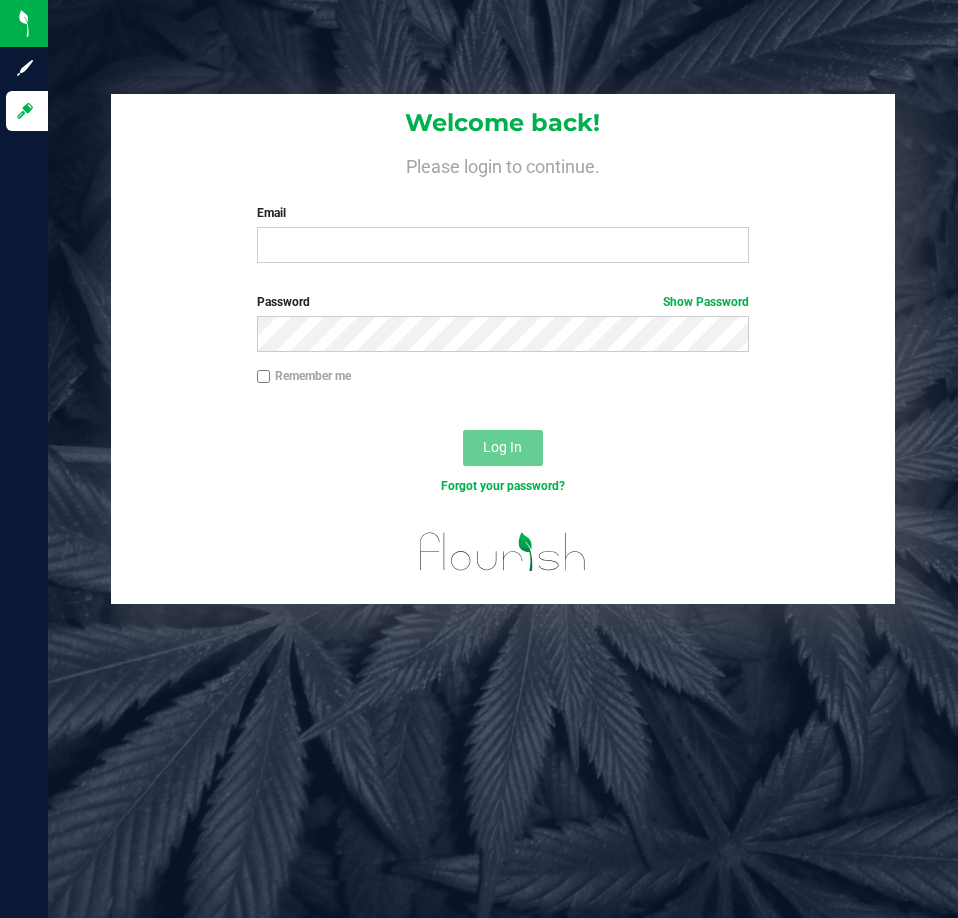 scroll, scrollTop: 0, scrollLeft: 0, axis: both 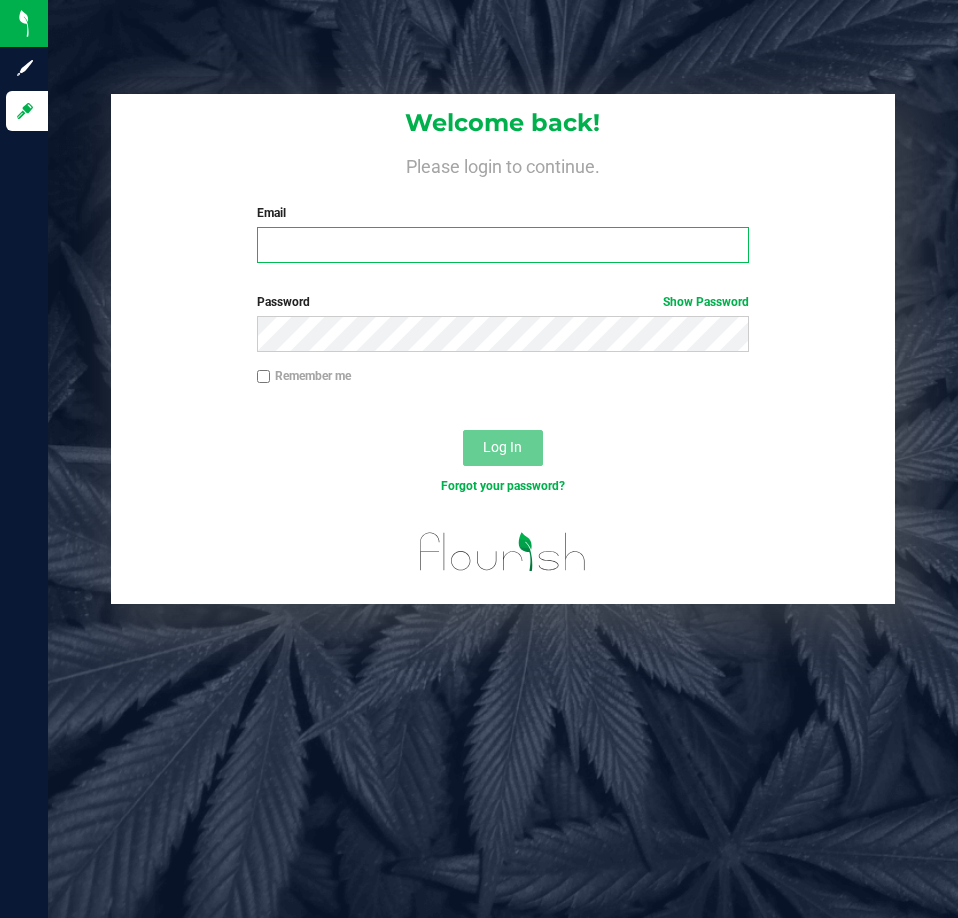 click on "Email" at bounding box center [503, 245] 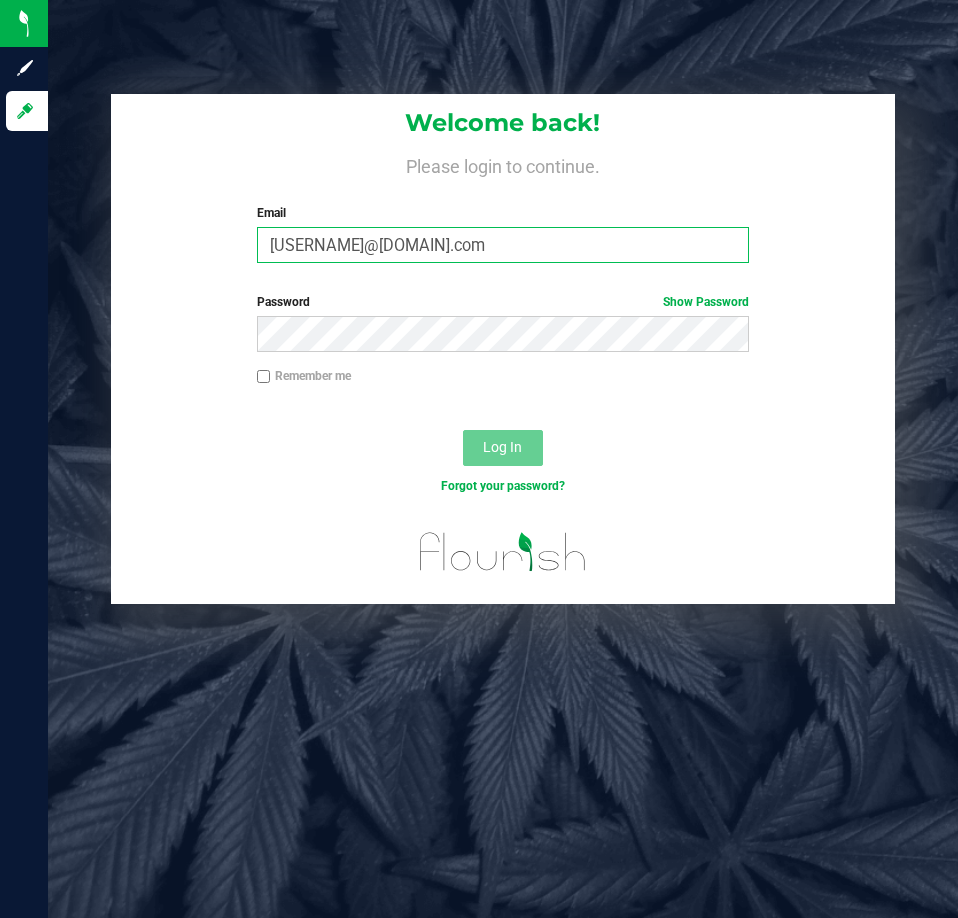 type on "[USERNAME]@[DOMAIN].com" 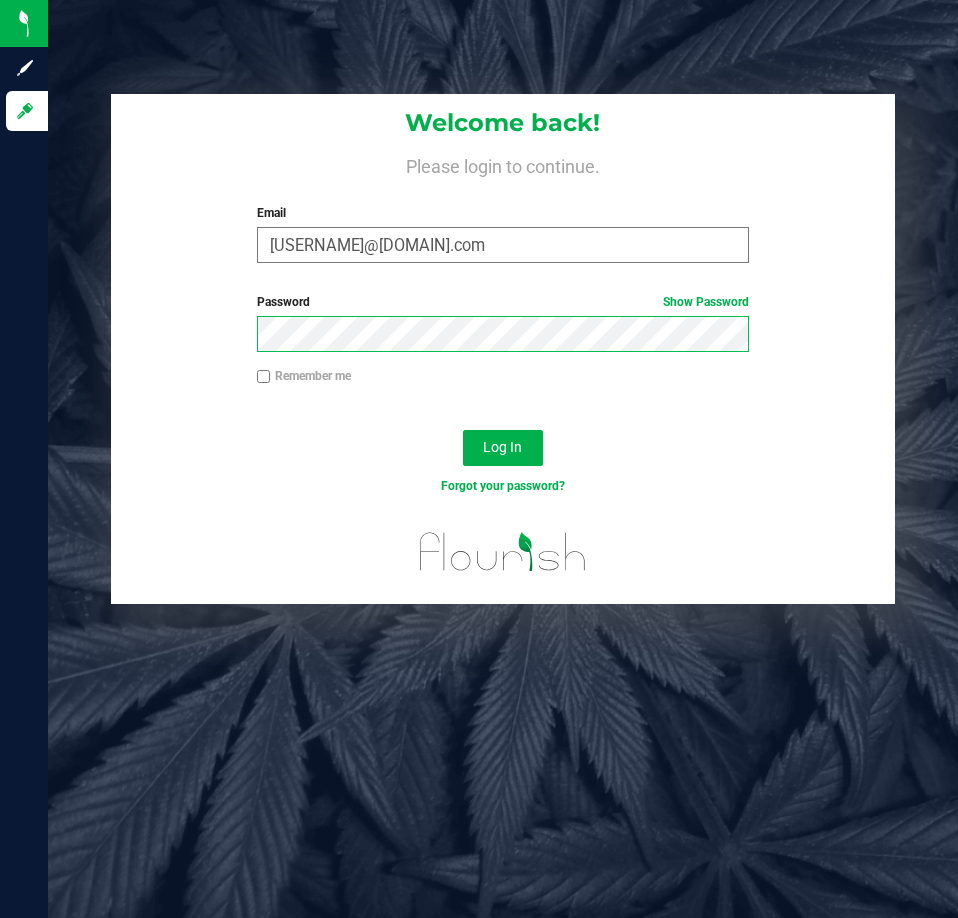 click on "Log In" at bounding box center [503, 448] 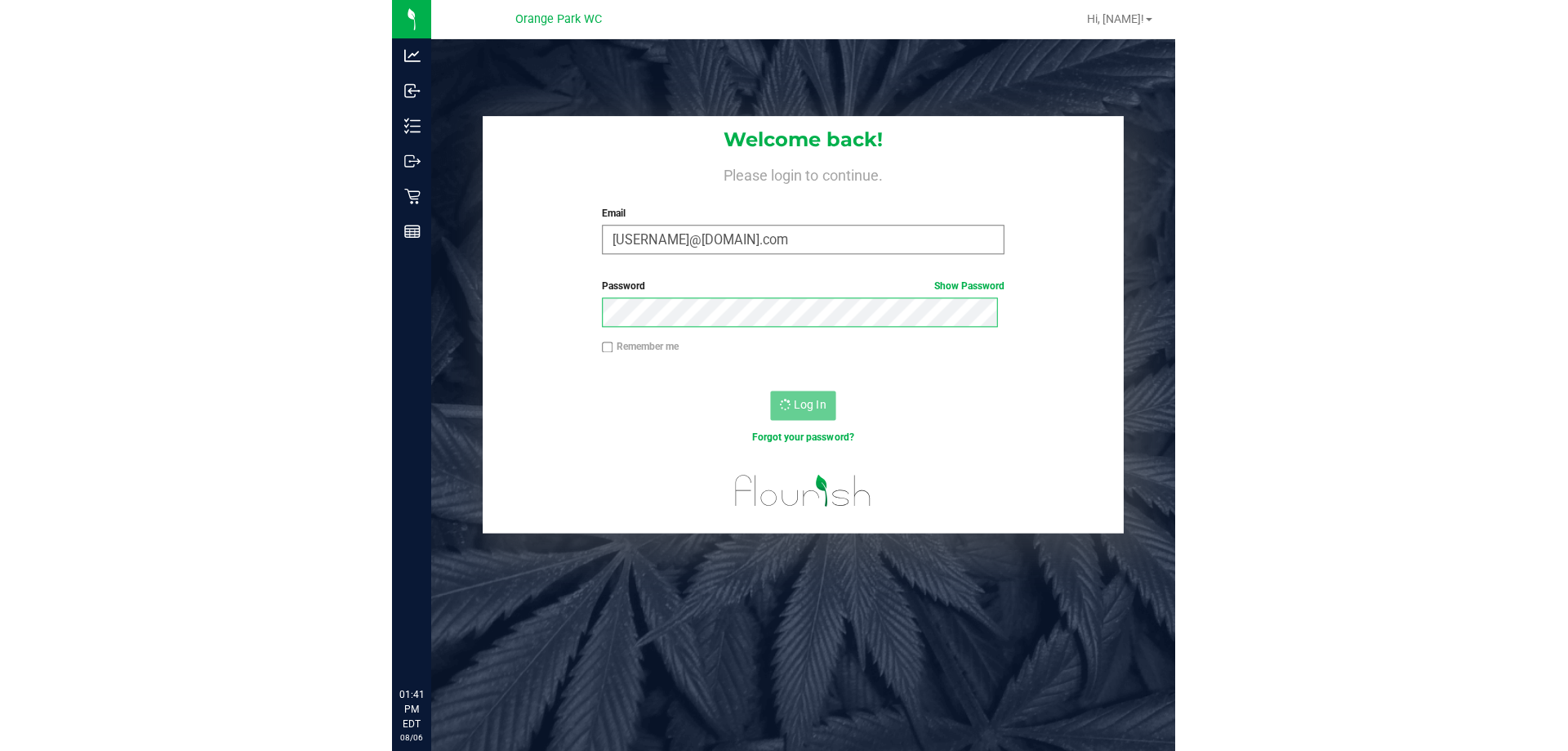 scroll, scrollTop: 0, scrollLeft: 0, axis: both 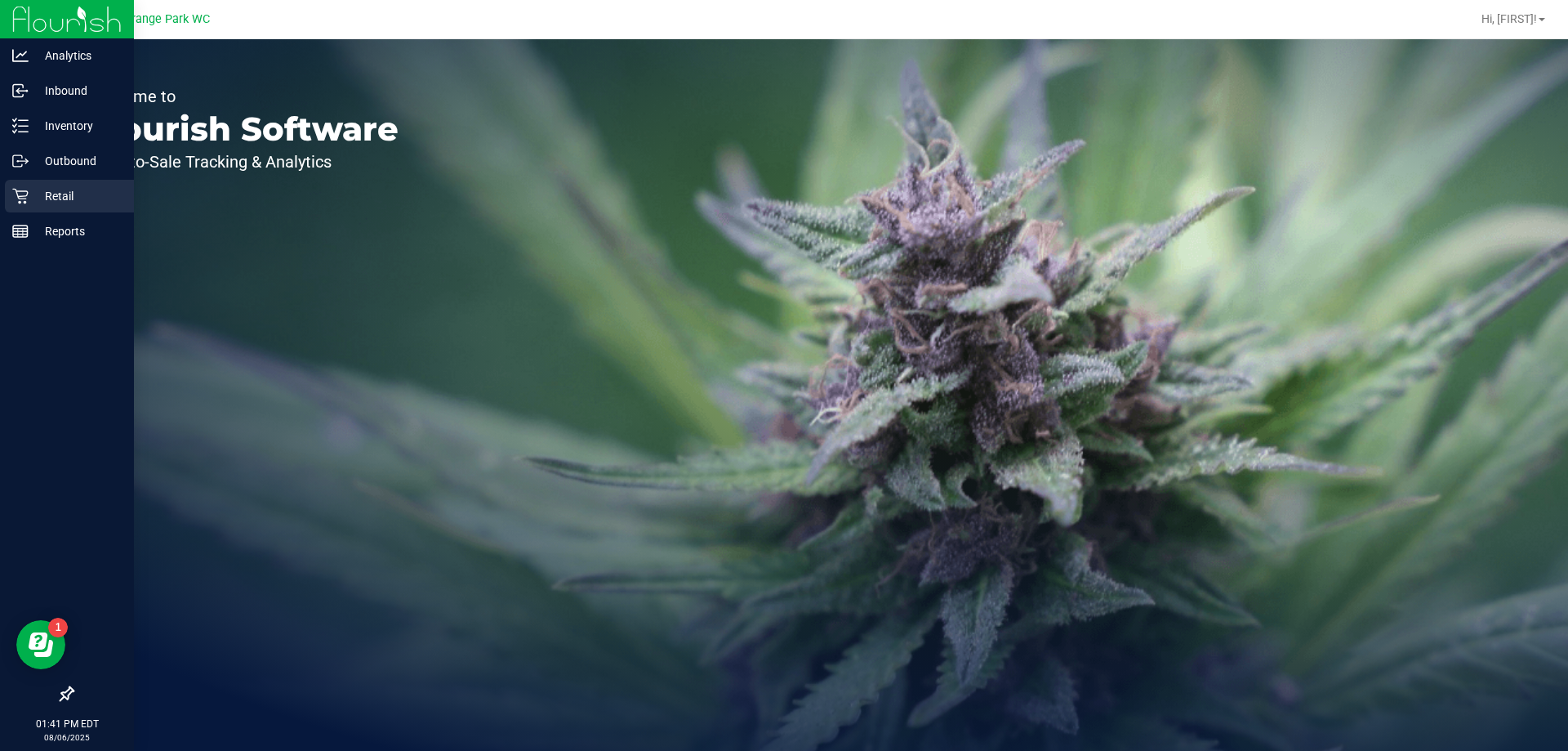 click on "Retail" at bounding box center [78, 196] 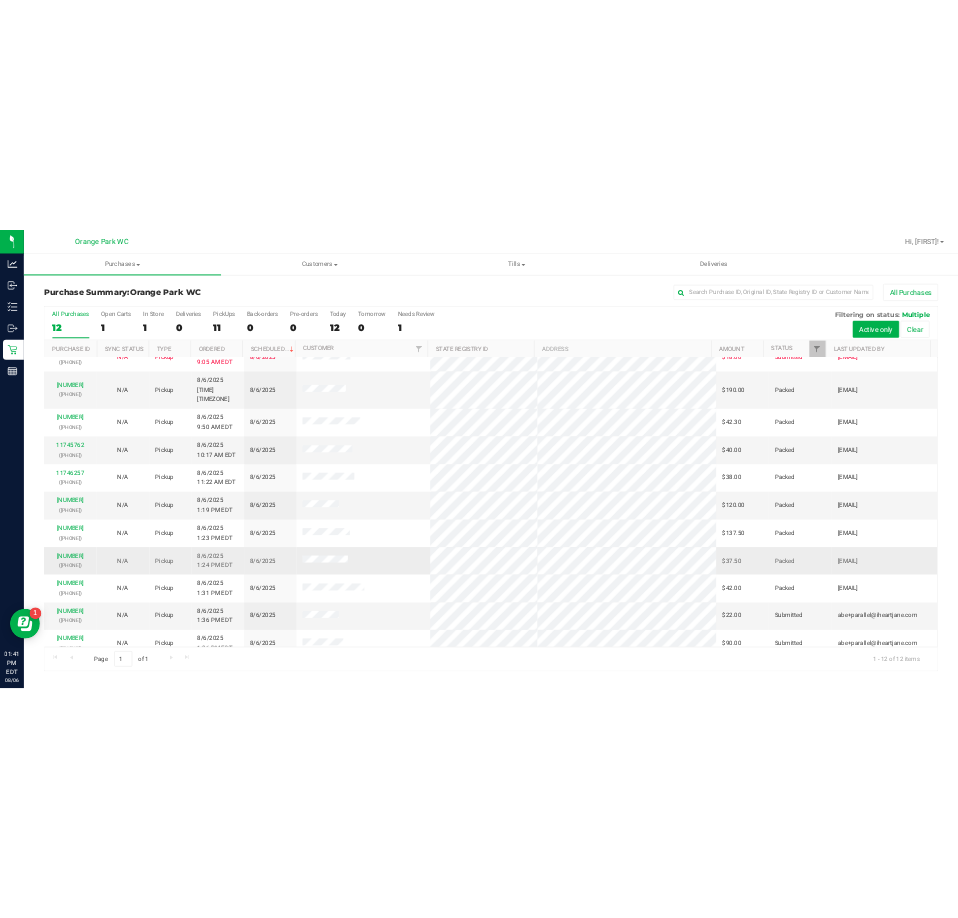 scroll, scrollTop: 0, scrollLeft: 0, axis: both 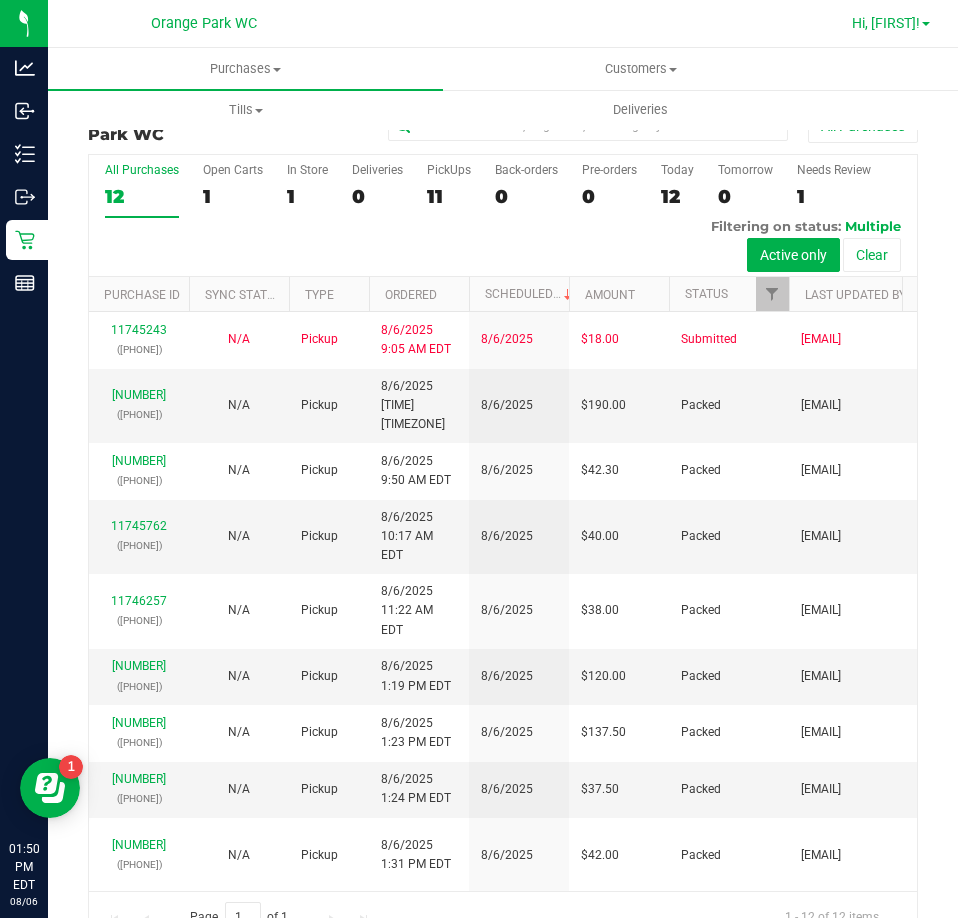 click on "Hi, [FIRST]!" at bounding box center [886, 23] 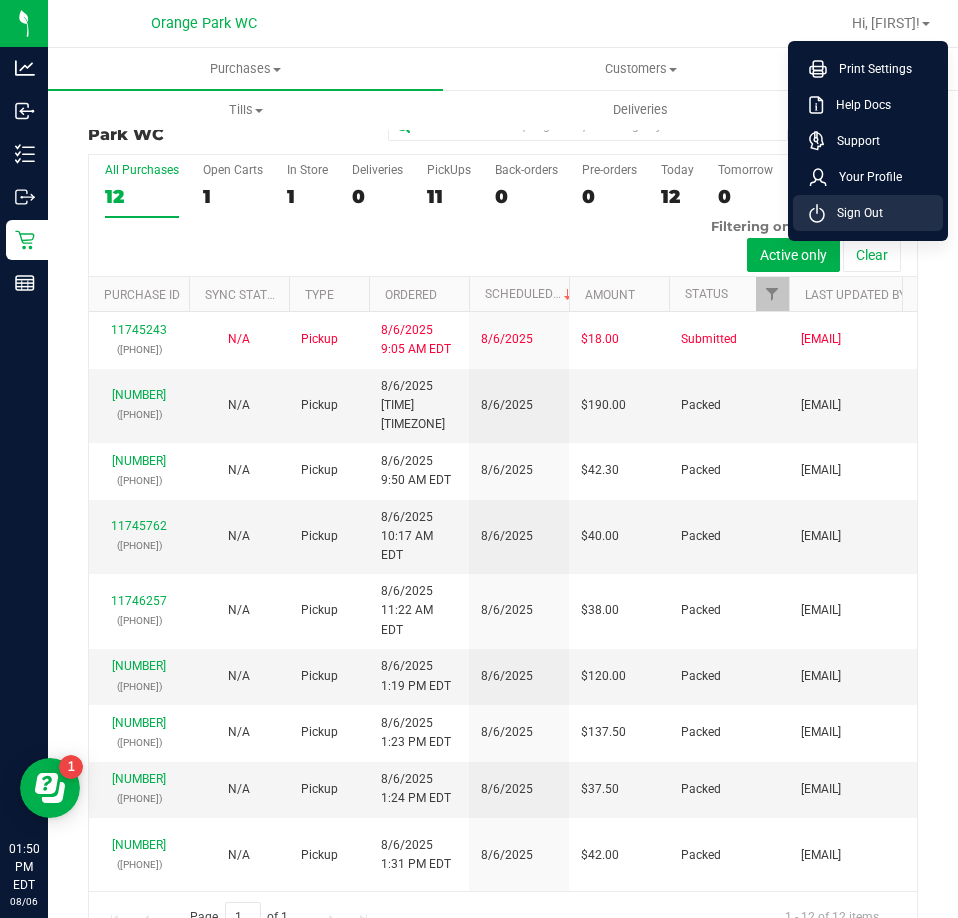 click on "Sign Out" at bounding box center (868, 213) 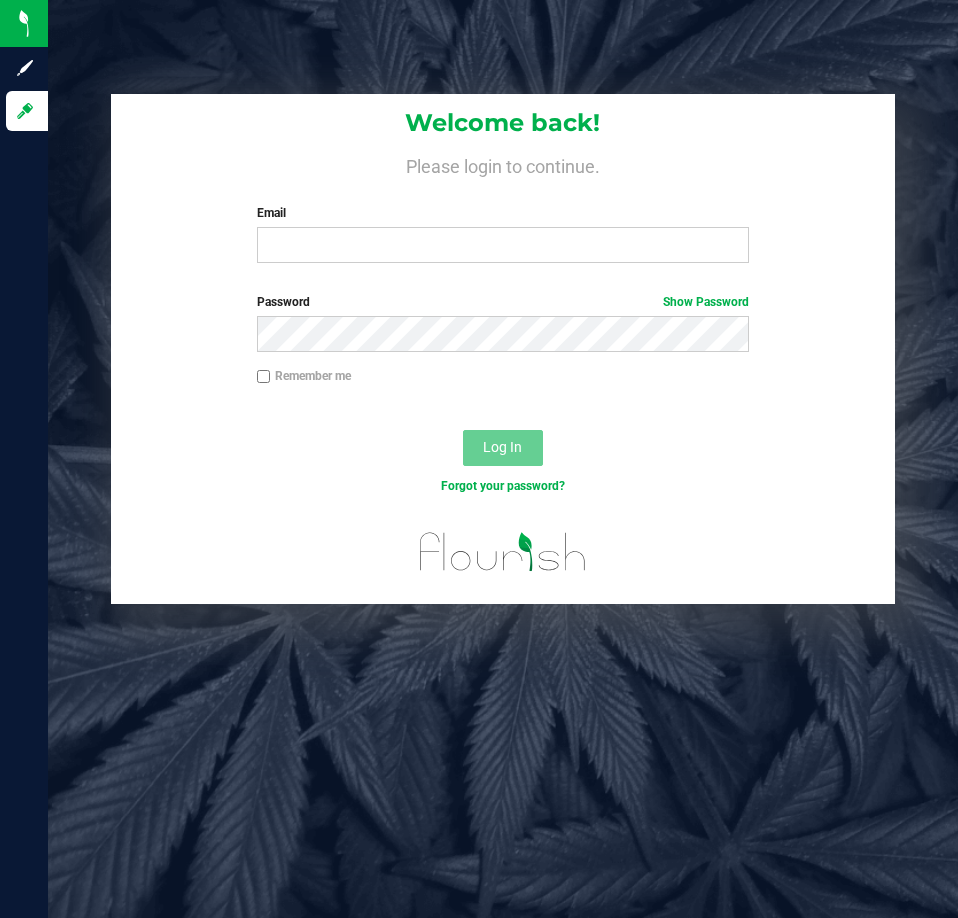 click on "Email" at bounding box center [503, 213] 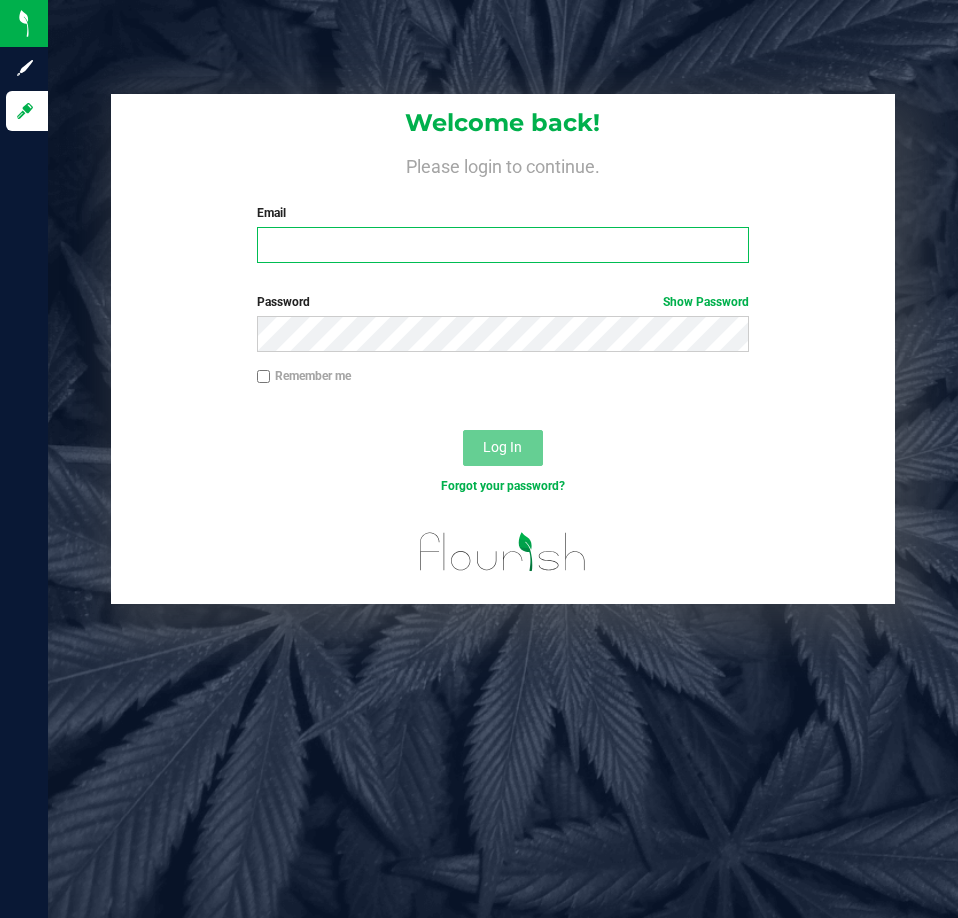 click on "Email" at bounding box center [503, 245] 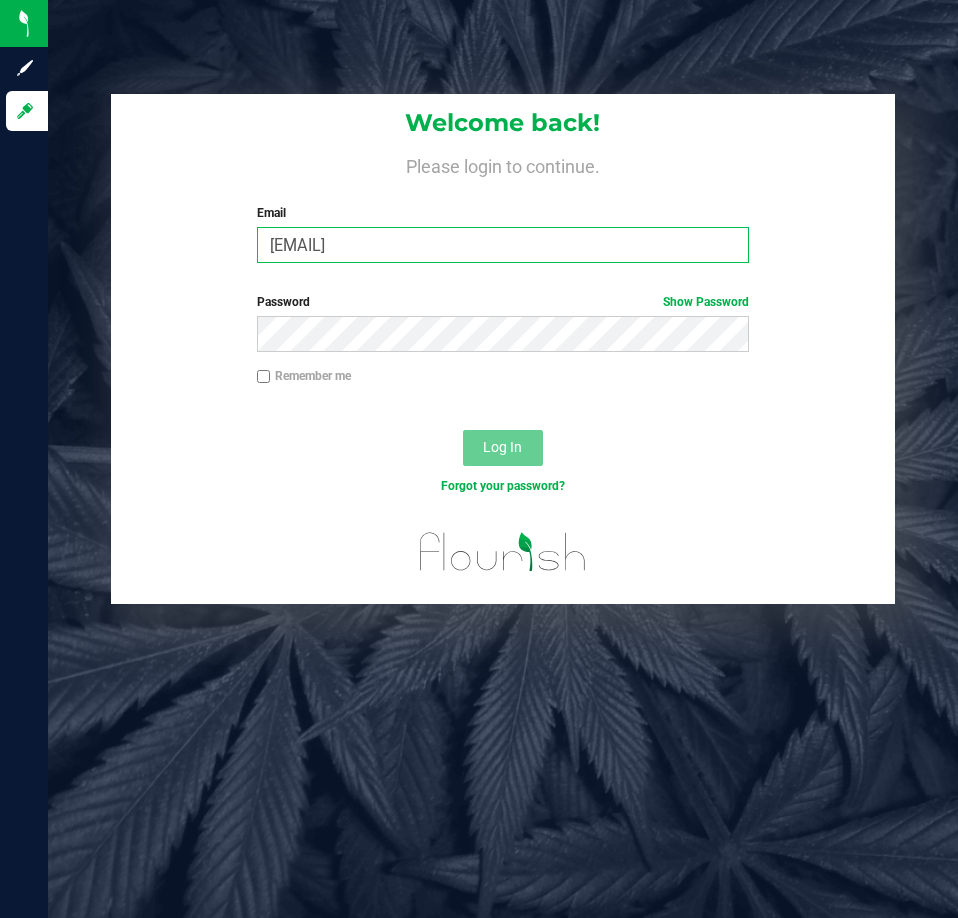 type on "[EMAIL]" 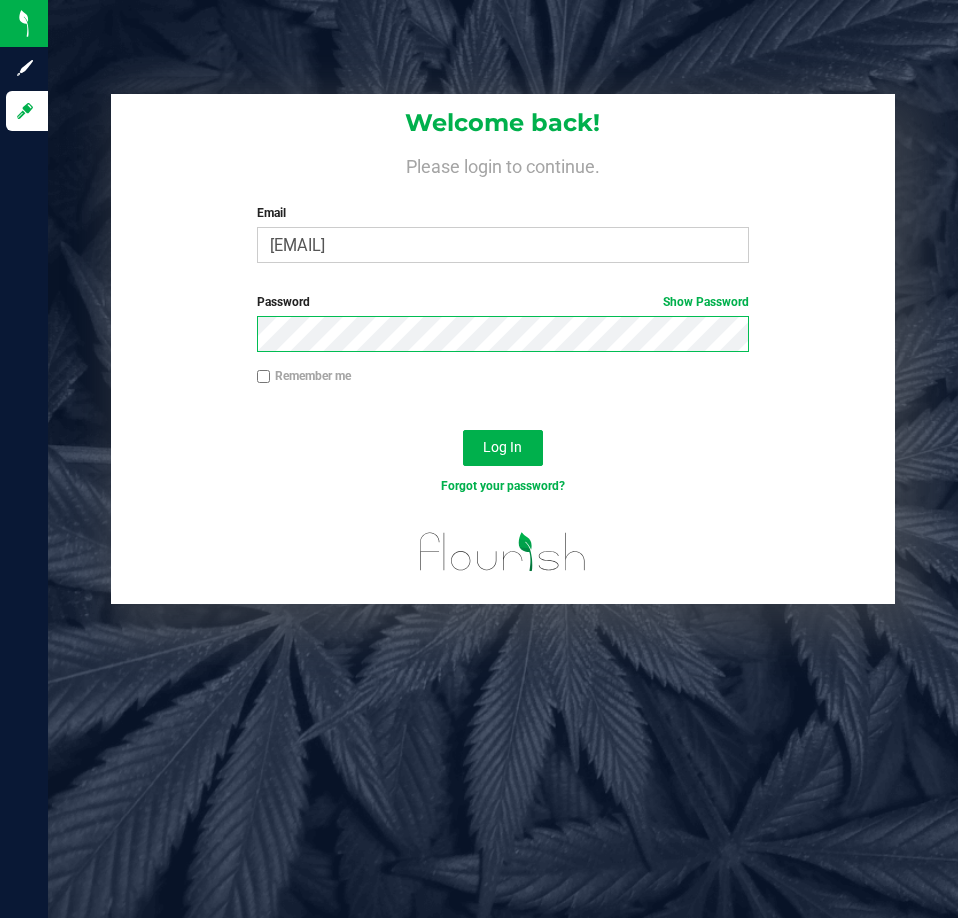 click on "Log In" at bounding box center (503, 448) 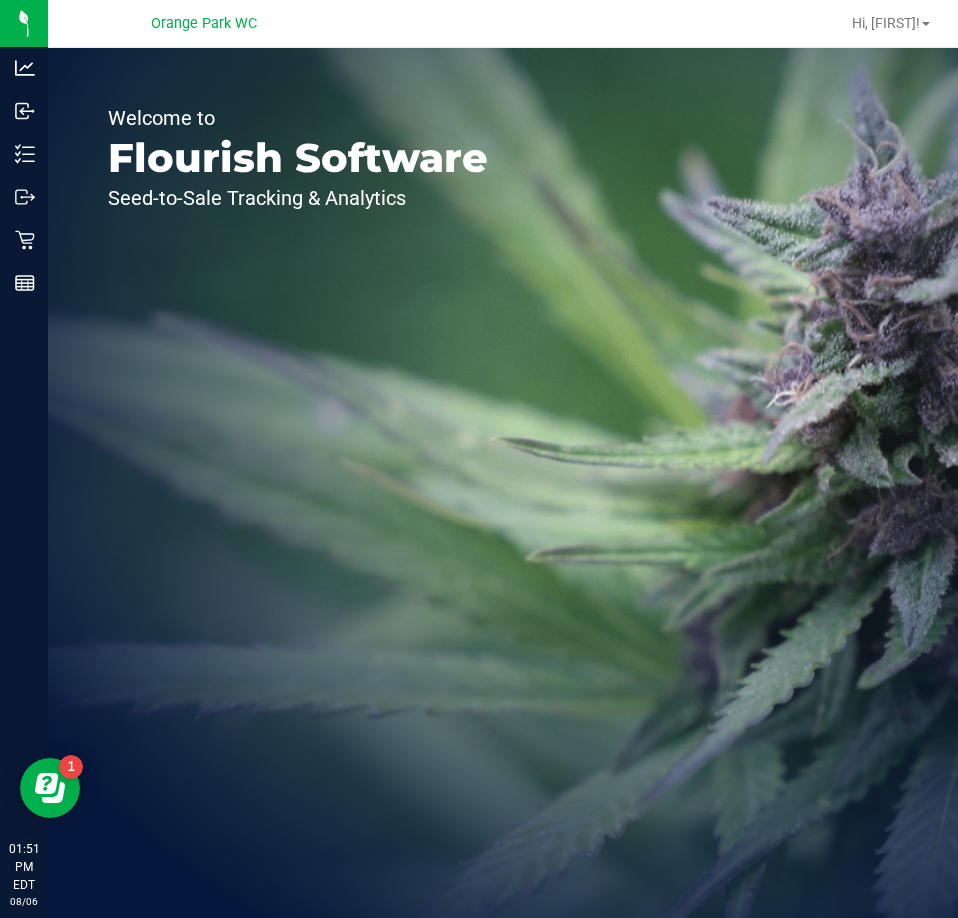 scroll, scrollTop: 0, scrollLeft: 0, axis: both 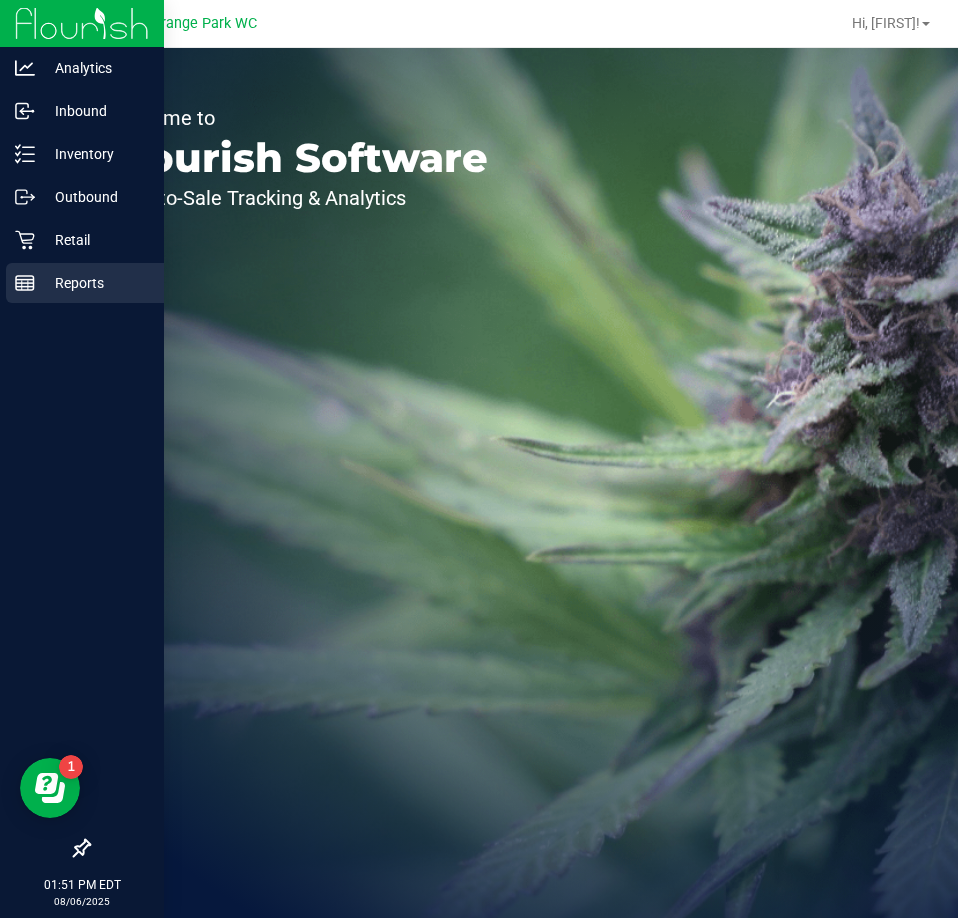 click 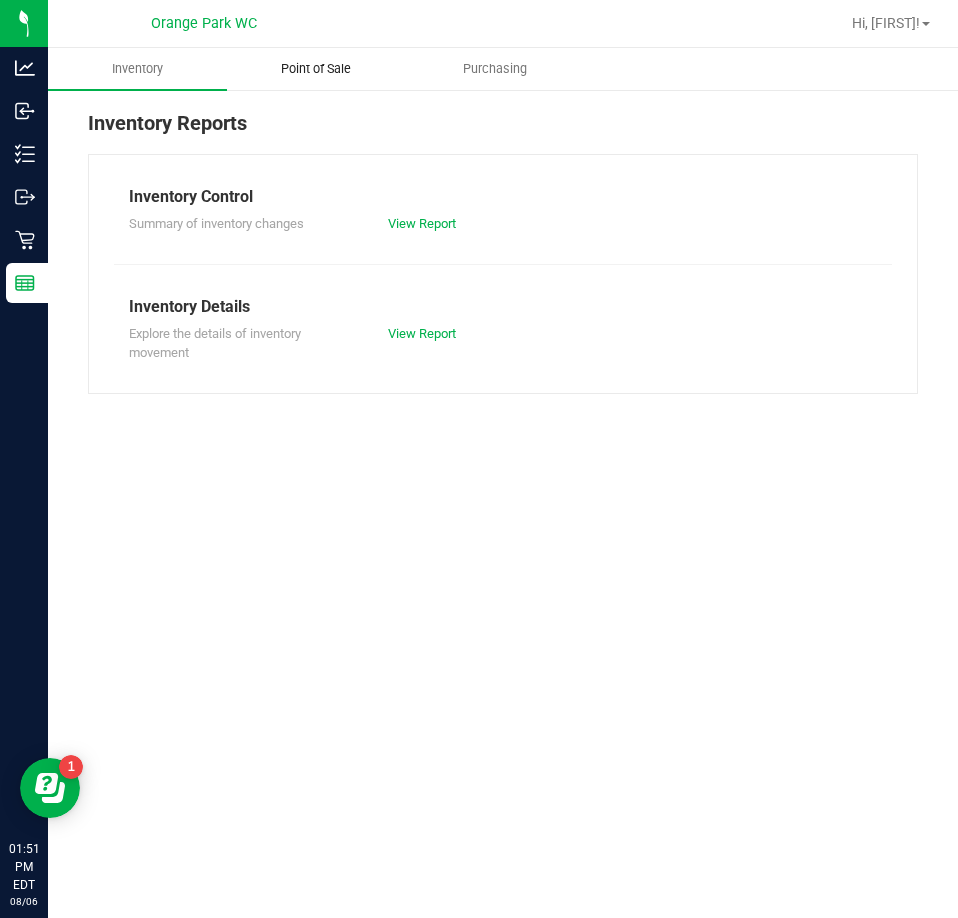 click on "Point of Sale" at bounding box center (316, 69) 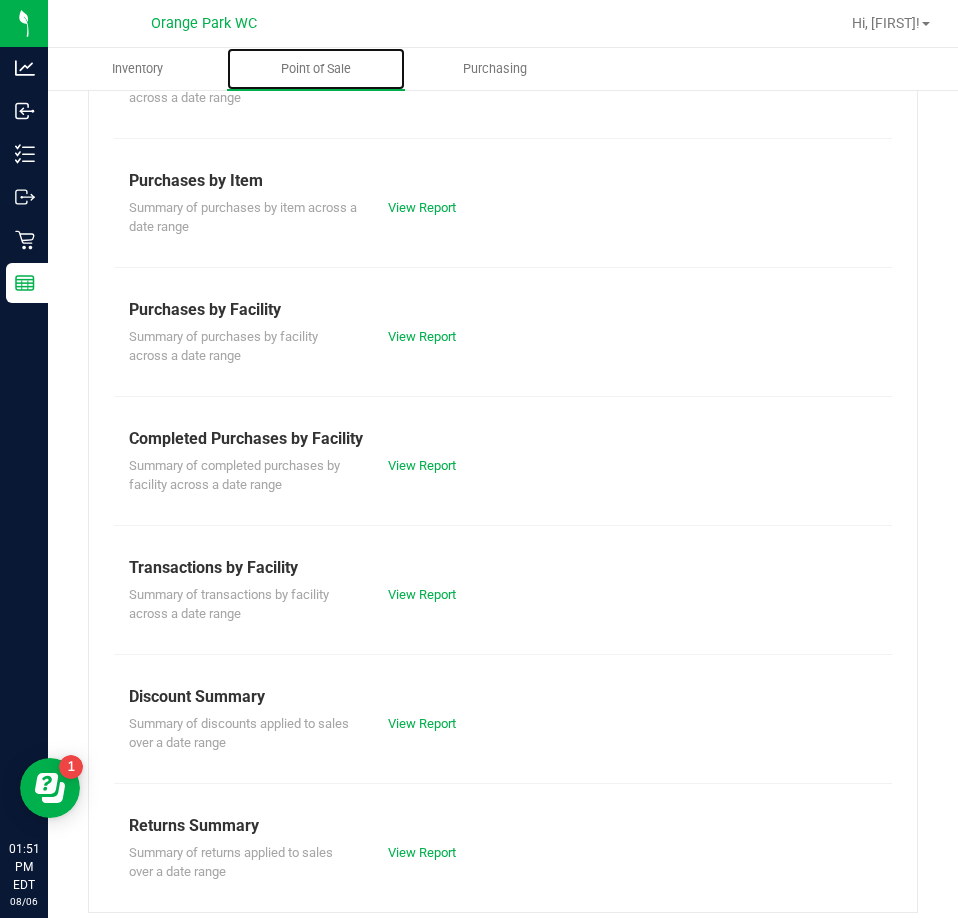 scroll, scrollTop: 270, scrollLeft: 0, axis: vertical 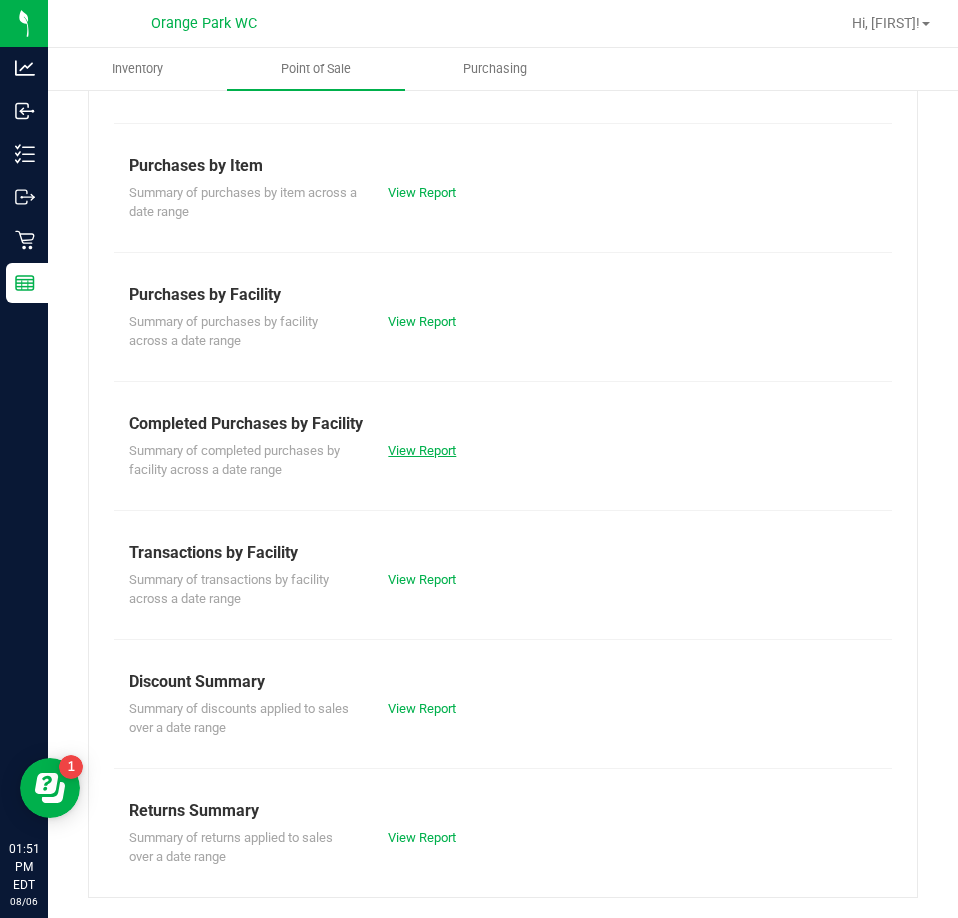 drag, startPoint x: 410, startPoint y: 458, endPoint x: 405, endPoint y: 444, distance: 14.866069 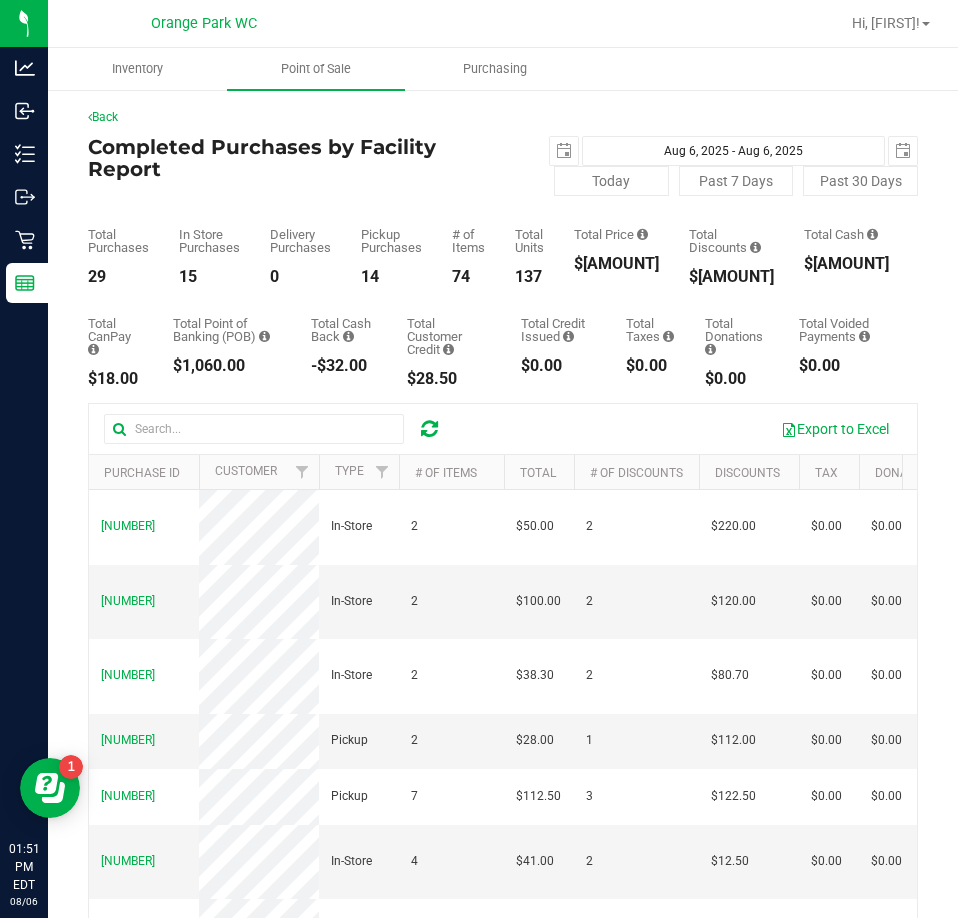 scroll, scrollTop: 18, scrollLeft: 0, axis: vertical 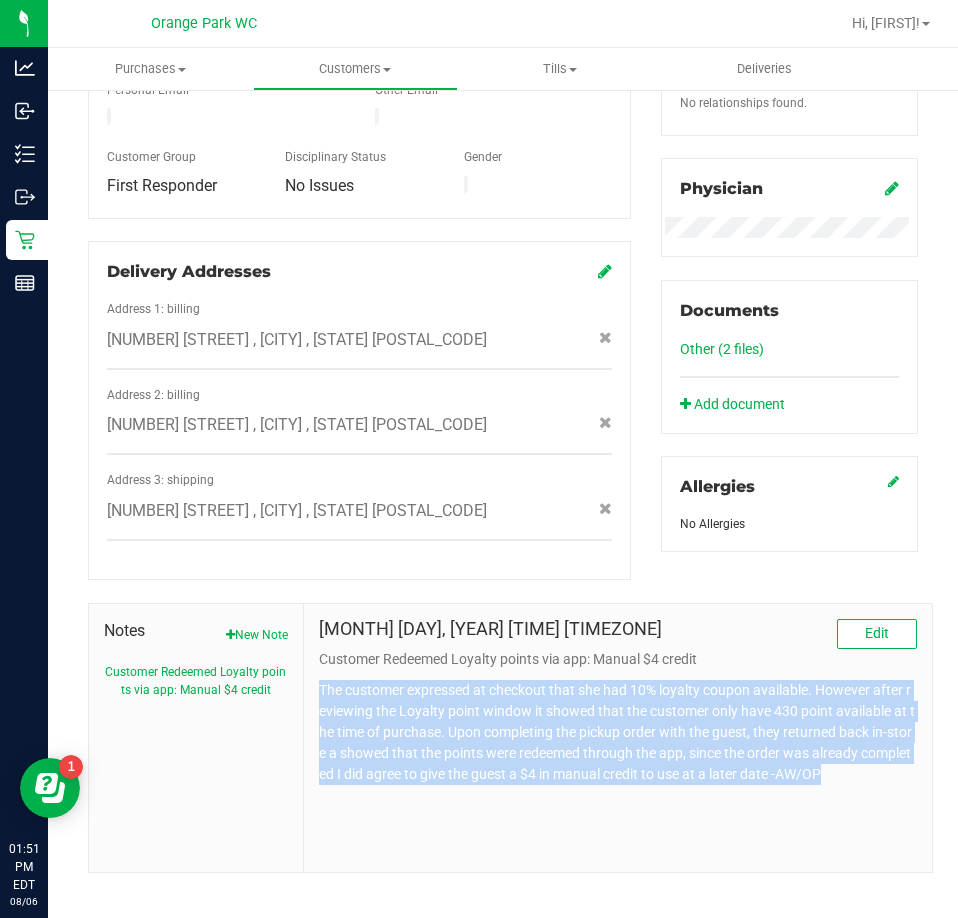 drag, startPoint x: 895, startPoint y: 757, endPoint x: 305, endPoint y: 666, distance: 596.97656 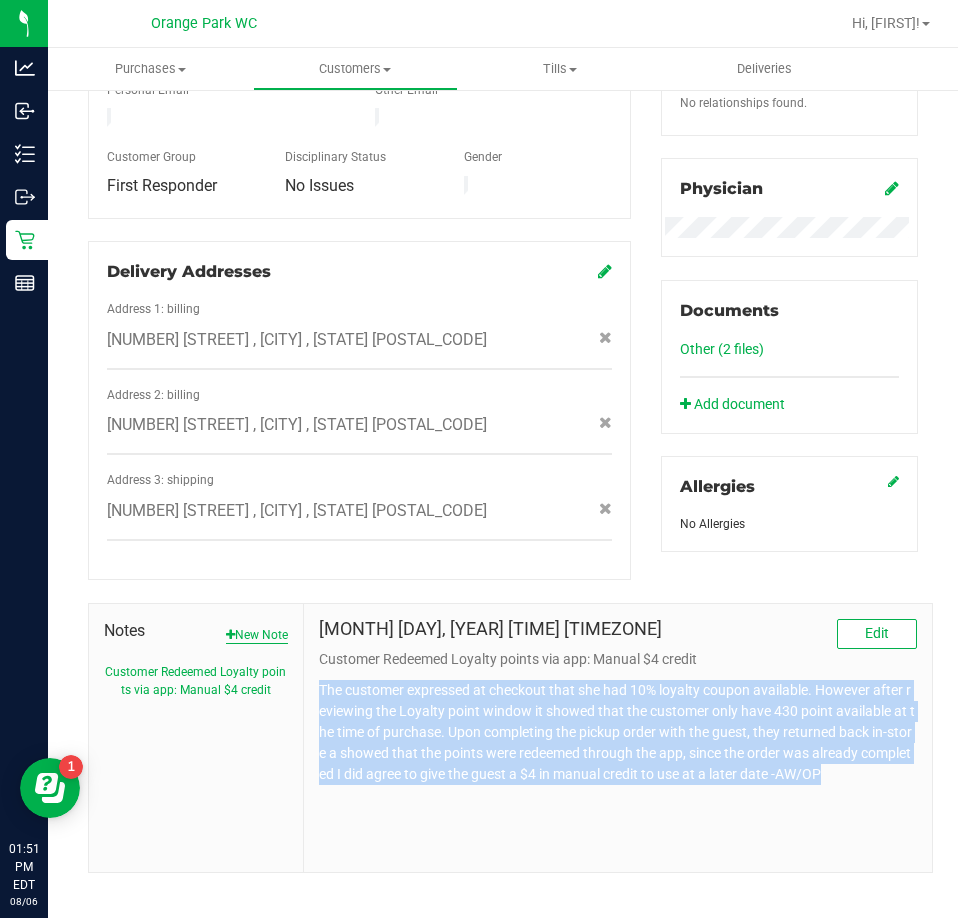 click on "New Note" at bounding box center [257, 635] 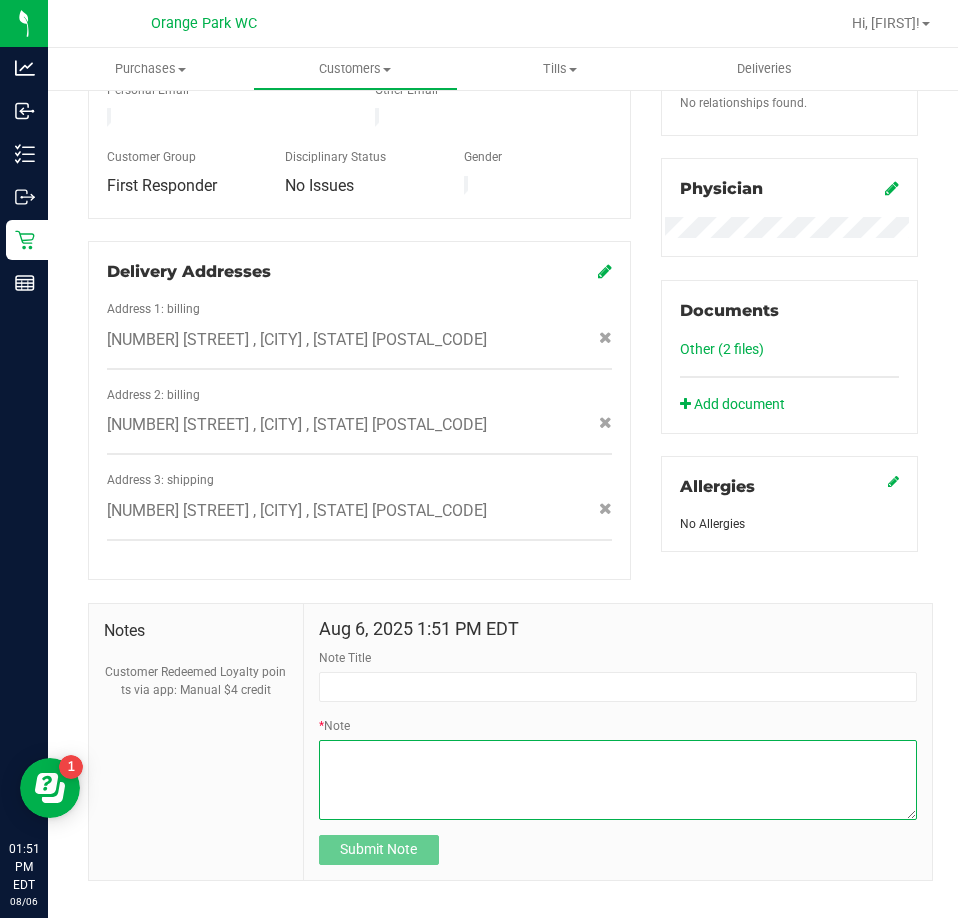 click on "*
Note" at bounding box center (618, 780) 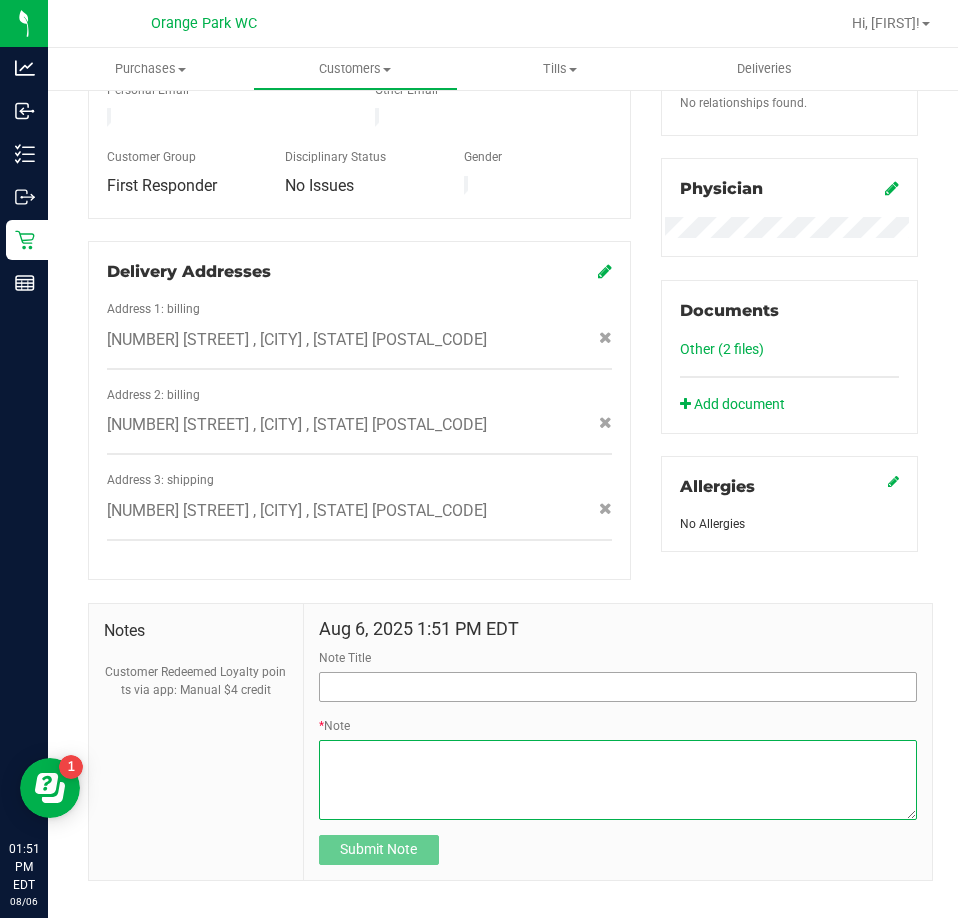 paste on "The customer expressed at checkout that she had 10% loyalty coupon available. However after reviewing the Loyalty point window it showed that the customer only have 430 point available at the time of purchase. Upon completing the pickup order with the guest, they returned back in-store a showed that the points were redeemed through the app, since the order was already completed I did agree to give the guest a $4 in manual credit to use at a later date -AW/OP" 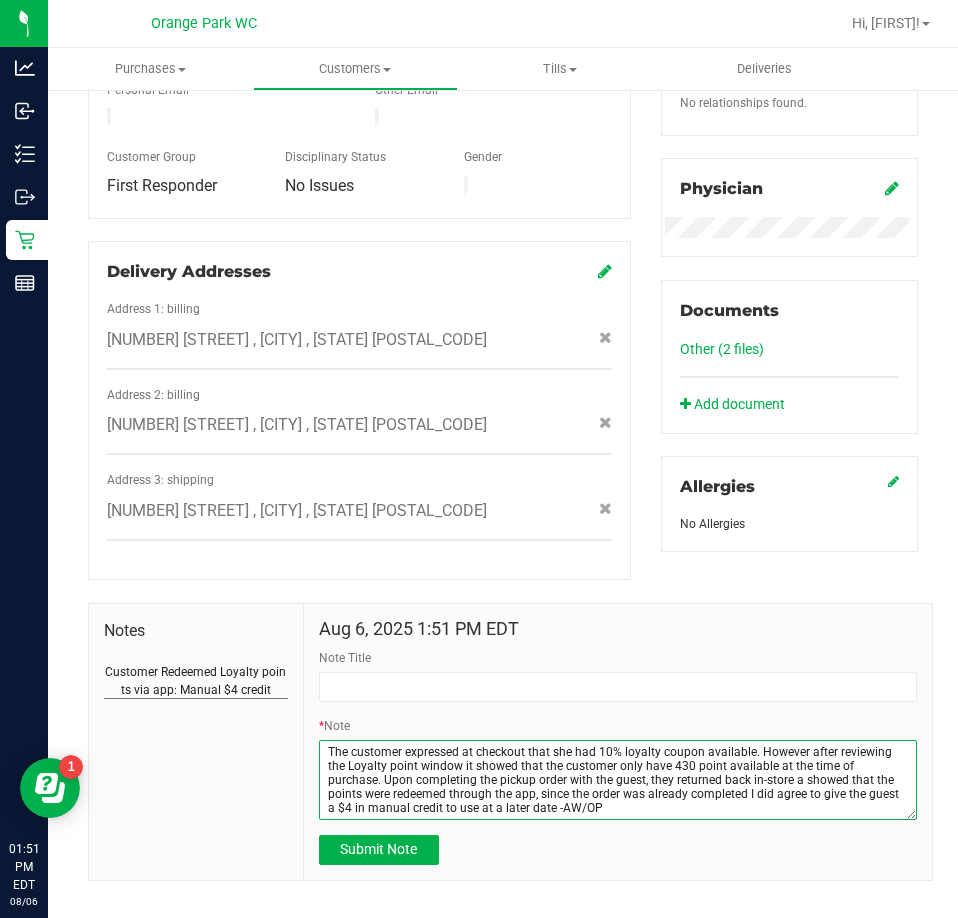 type on "The customer expressed at checkout that she had 10% loyalty coupon available. However after reviewing the Loyalty point window it showed that the customer only have 430 point available at the time of purchase. Upon completing the pickup order with the guest, they returned back in-store a showed that the points were redeemed through the app, since the order was already completed I did agree to give the guest a $4 in manual credit to use at a later date -AW/OP" 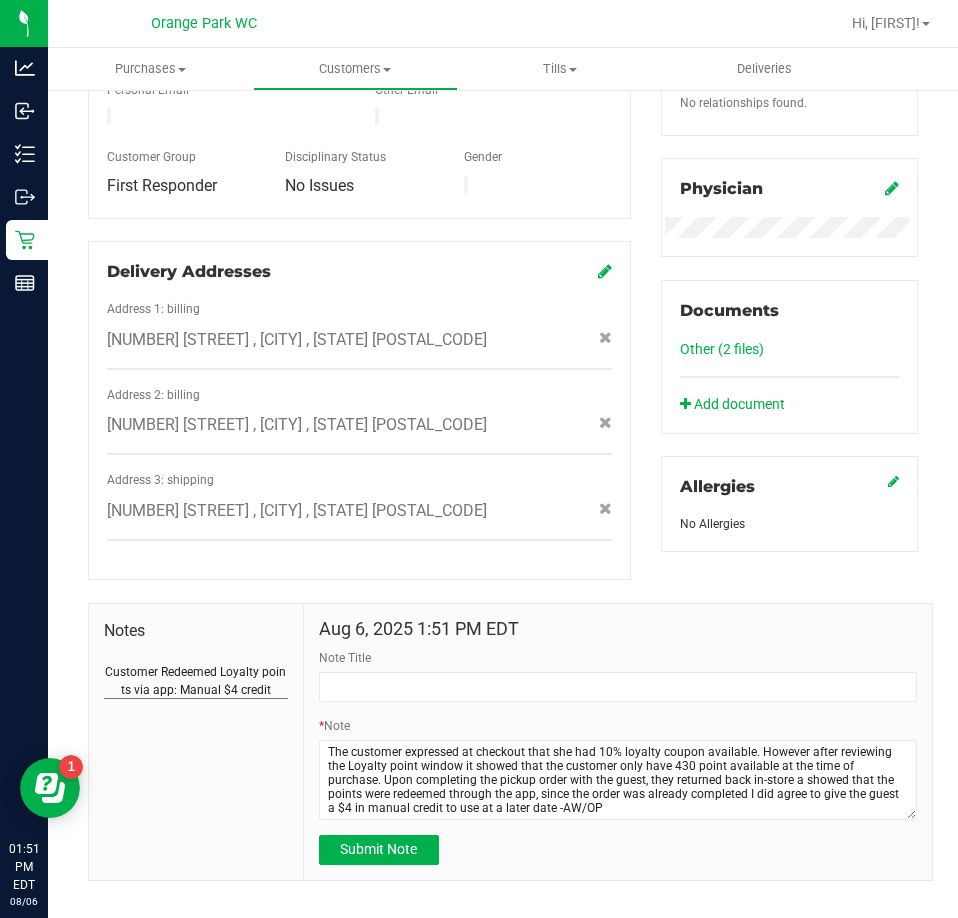 drag, startPoint x: 276, startPoint y: 672, endPoint x: 159, endPoint y: 652, distance: 118.69709 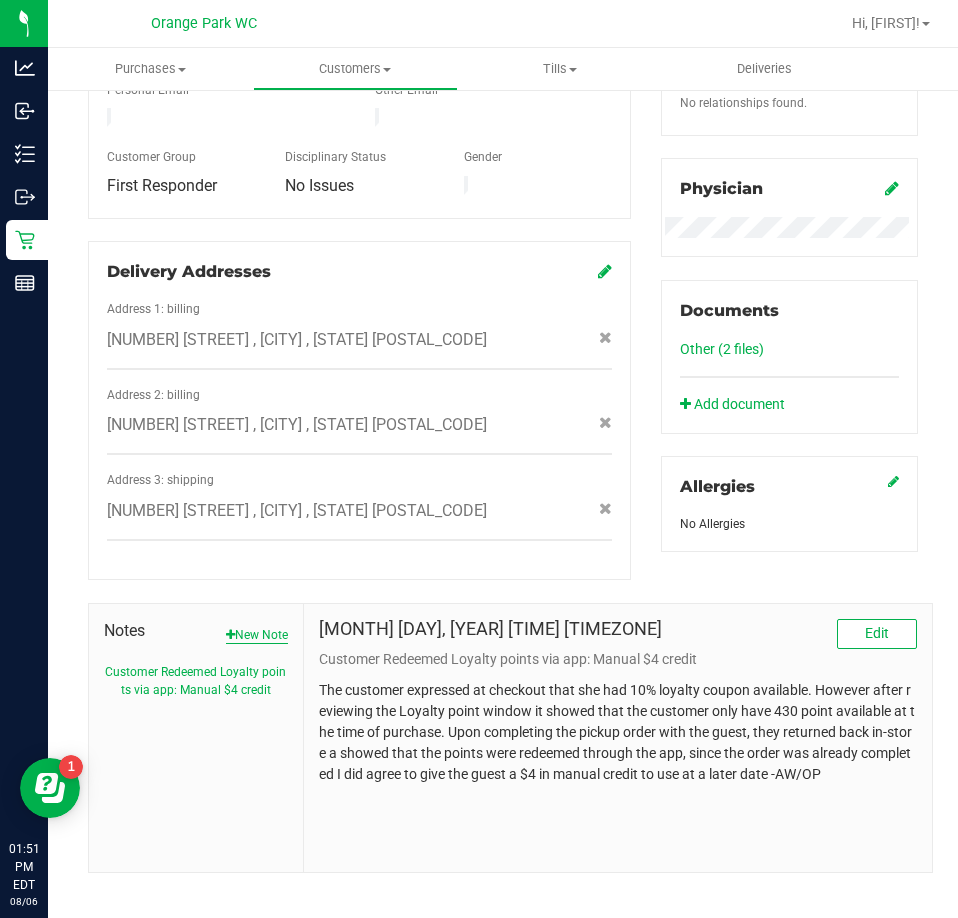 click on "New Note" at bounding box center (257, 635) 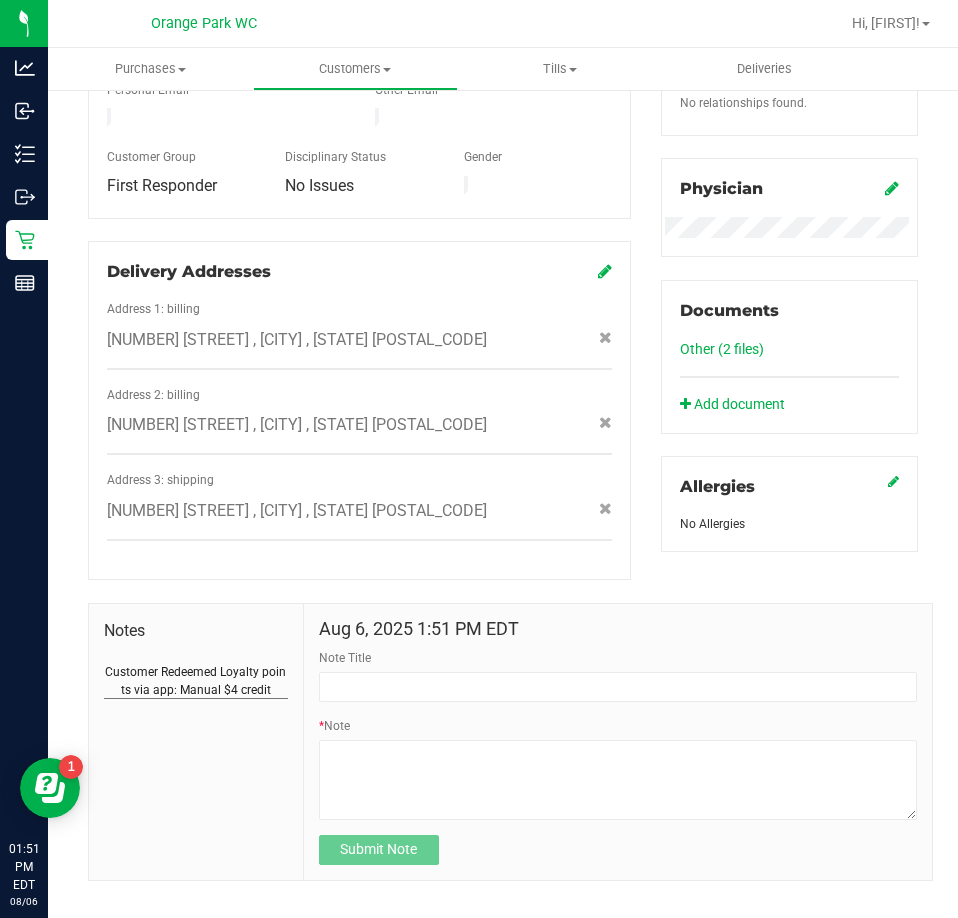 click on "Customer Redeemed Loyalty points via app: Manual $4 credit" at bounding box center [196, 681] 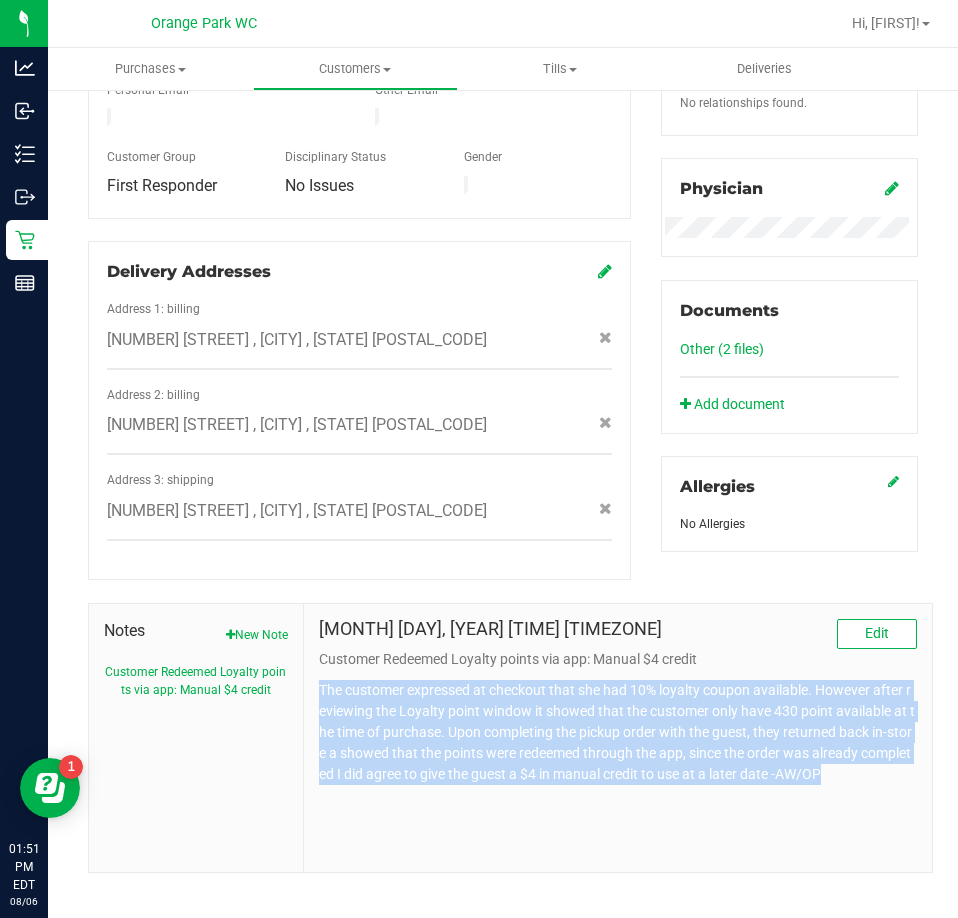 drag, startPoint x: 875, startPoint y: 754, endPoint x: 316, endPoint y: 666, distance: 565.8843 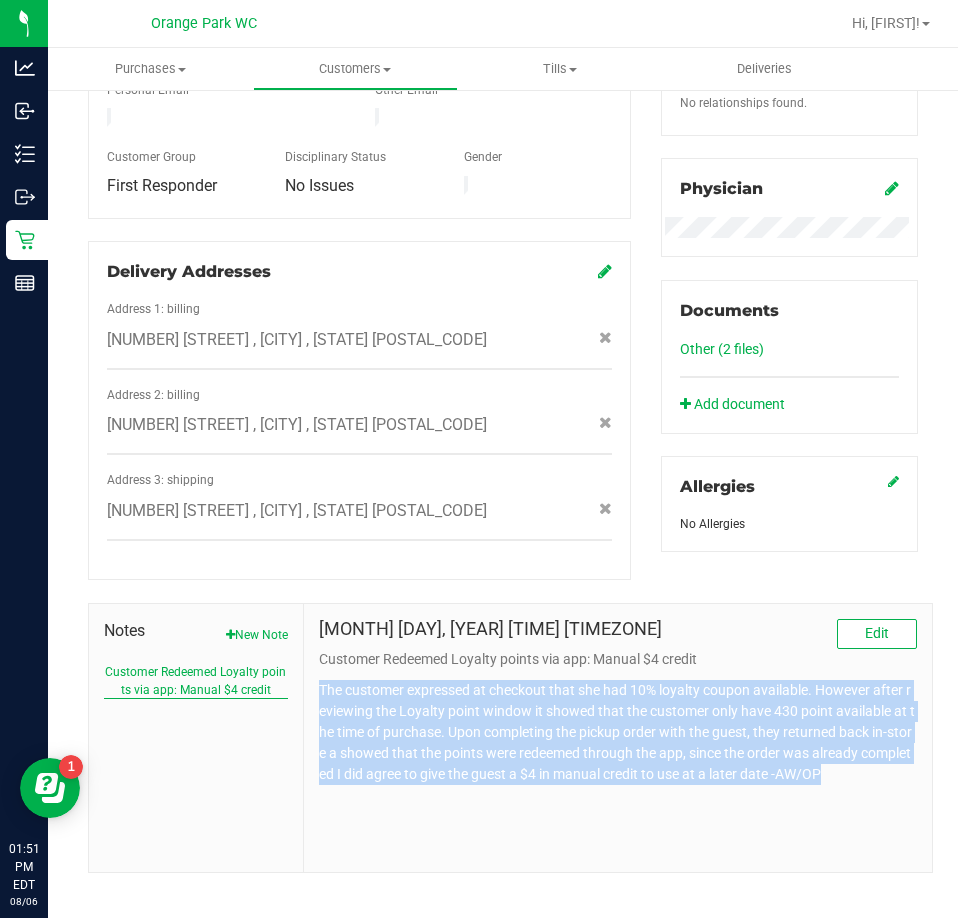 click on "Customer Redeemed Loyalty points via app: Manual $4 credit" at bounding box center (196, 681) 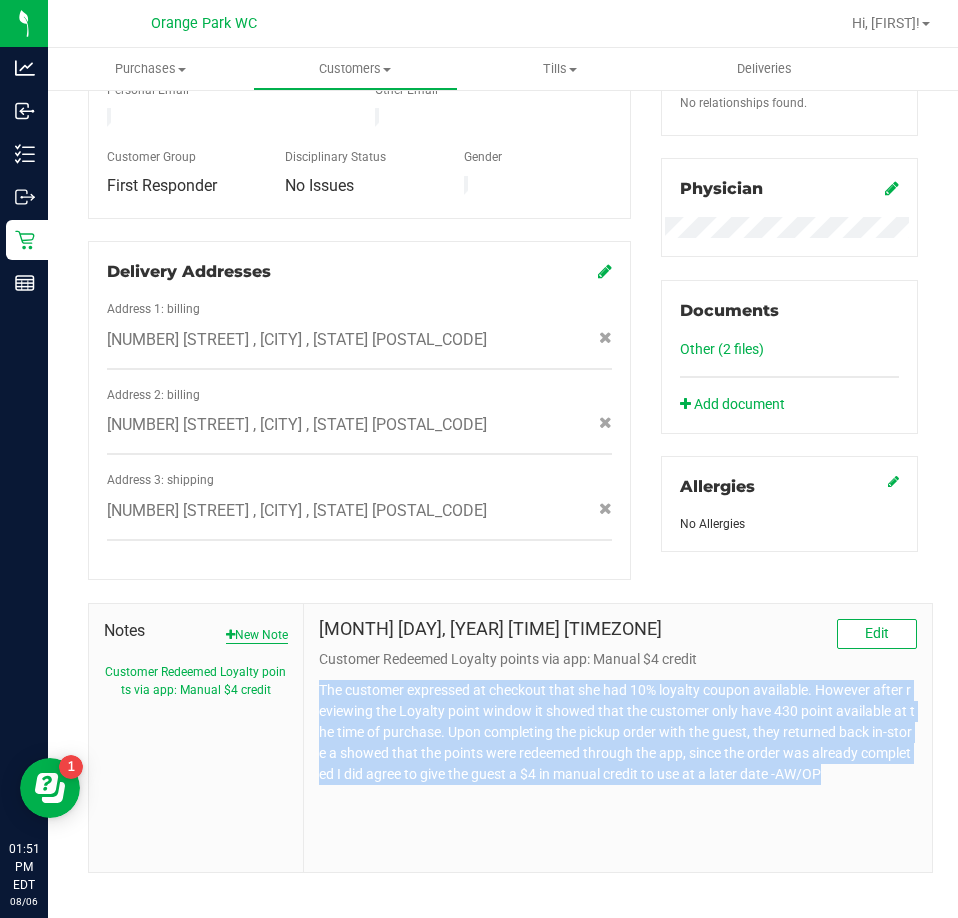 click on "New Note" at bounding box center [257, 635] 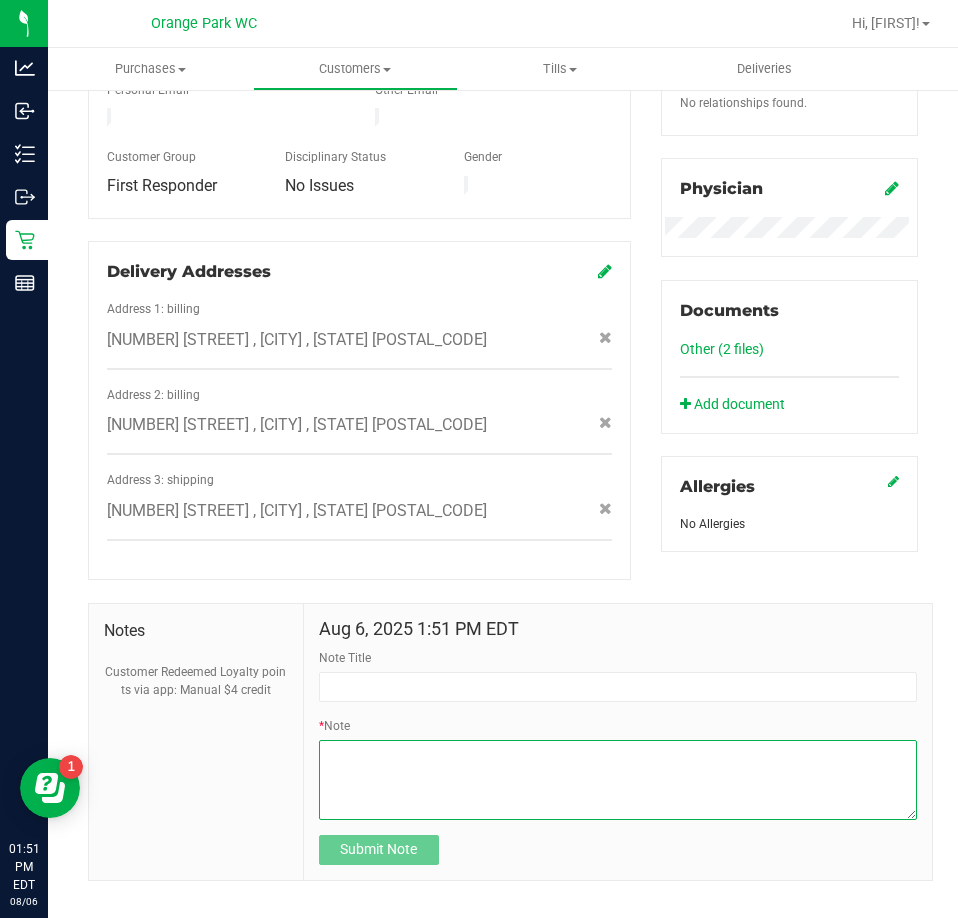 click on "*
Note" at bounding box center (618, 780) 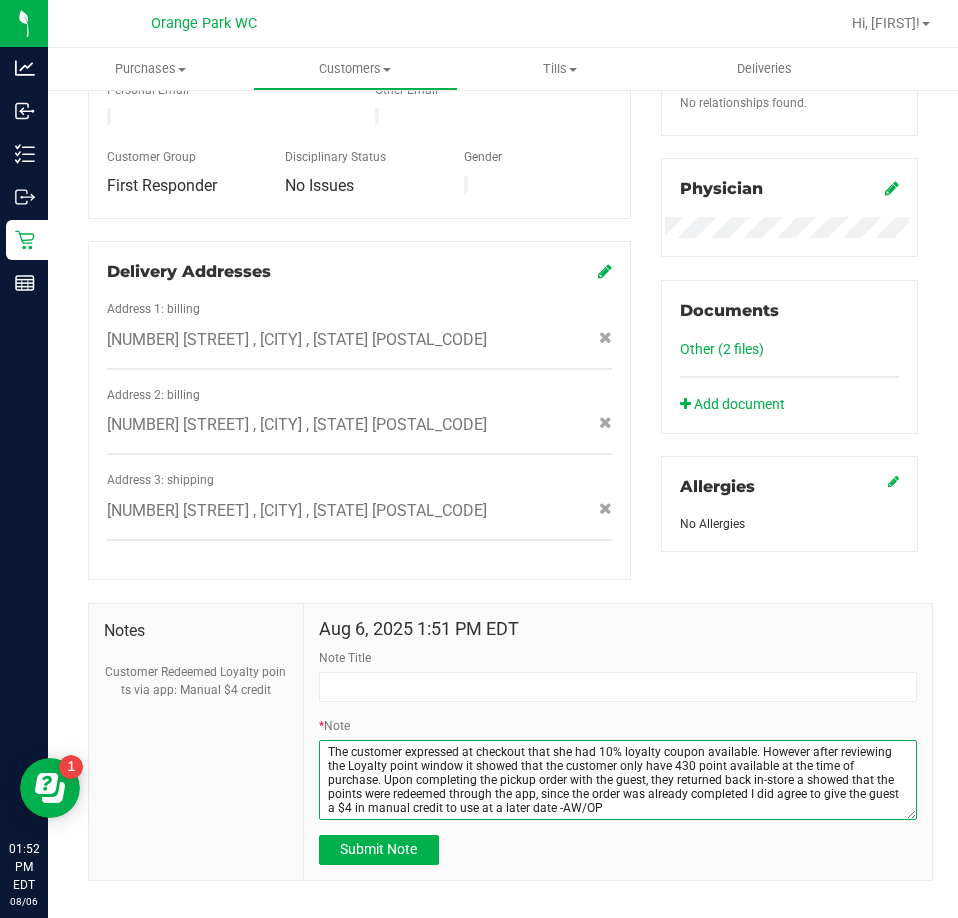 type on "The customer expressed at checkout that she had 10% loyalty coupon available. However after reviewing the Loyalty point window it showed that the customer only have 430 point available at the time of purchase. Upon completing the pickup order with the guest, they returned back in-store a showed that the points were redeemed through the app, since the order was already completed I did agree to give the guest a $4 in manual credit to use at a later date -AW/OP" 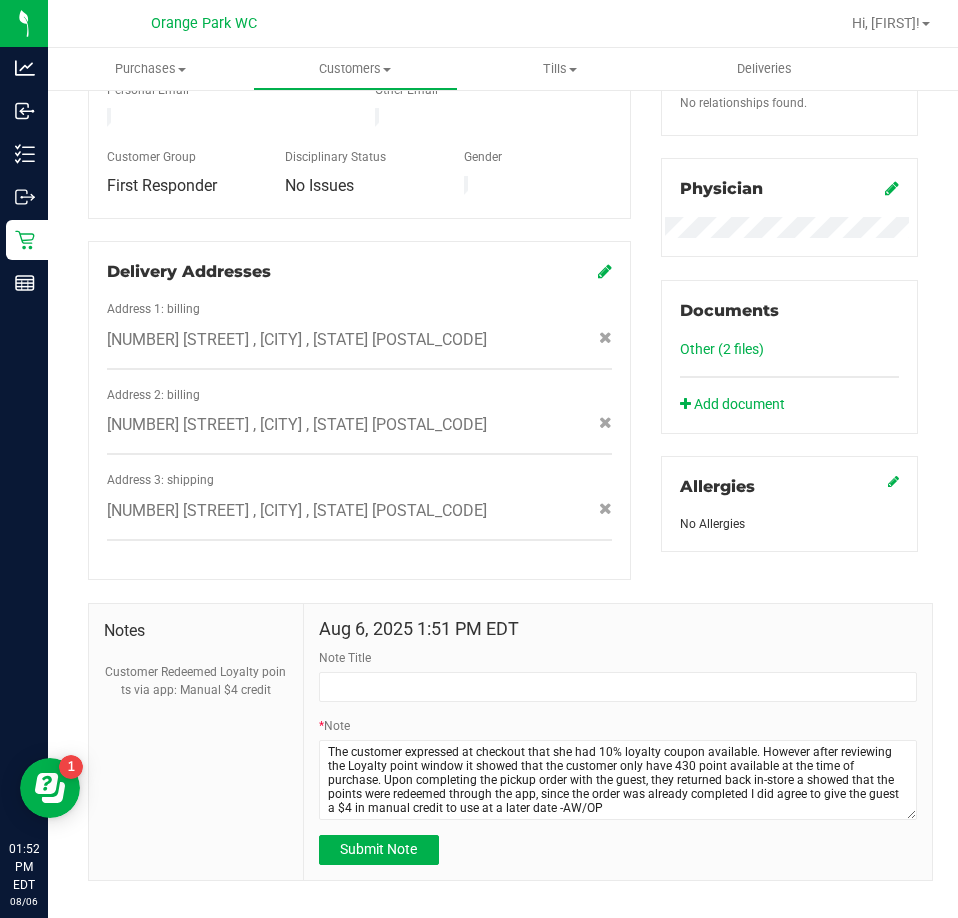 drag, startPoint x: 286, startPoint y: 675, endPoint x: 81, endPoint y: 646, distance: 207.04106 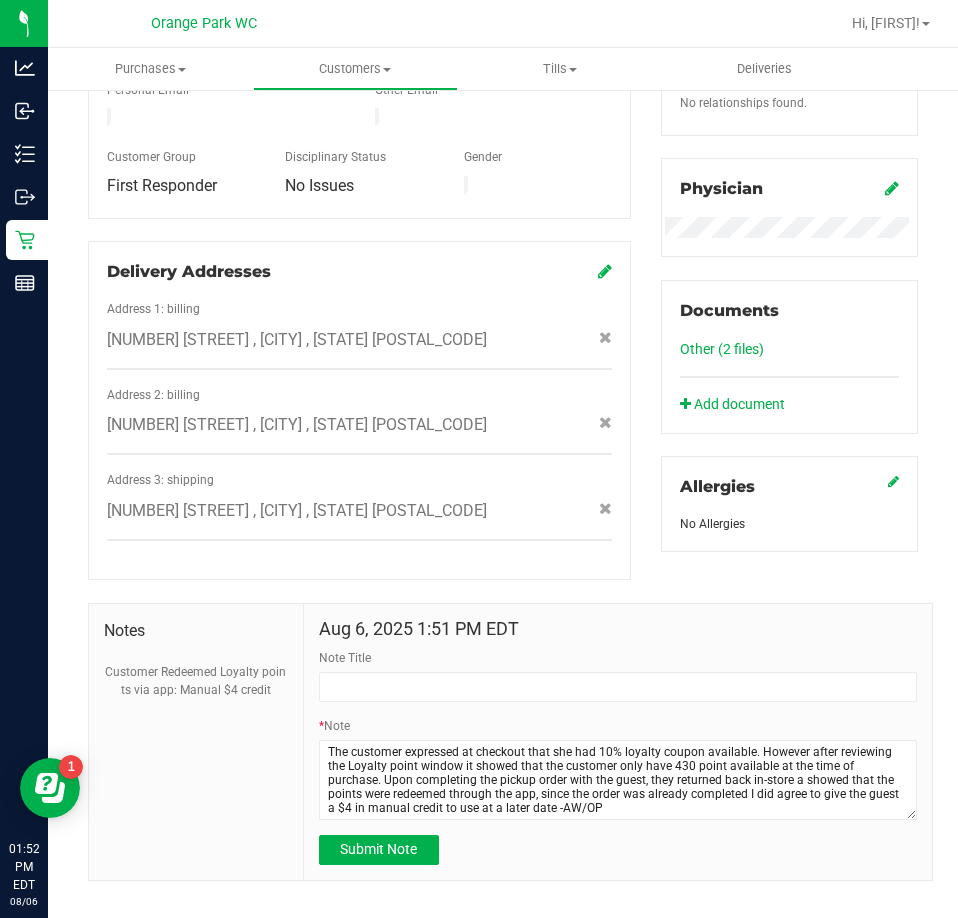drag, startPoint x: 275, startPoint y: 683, endPoint x: 93, endPoint y: 654, distance: 184.29596 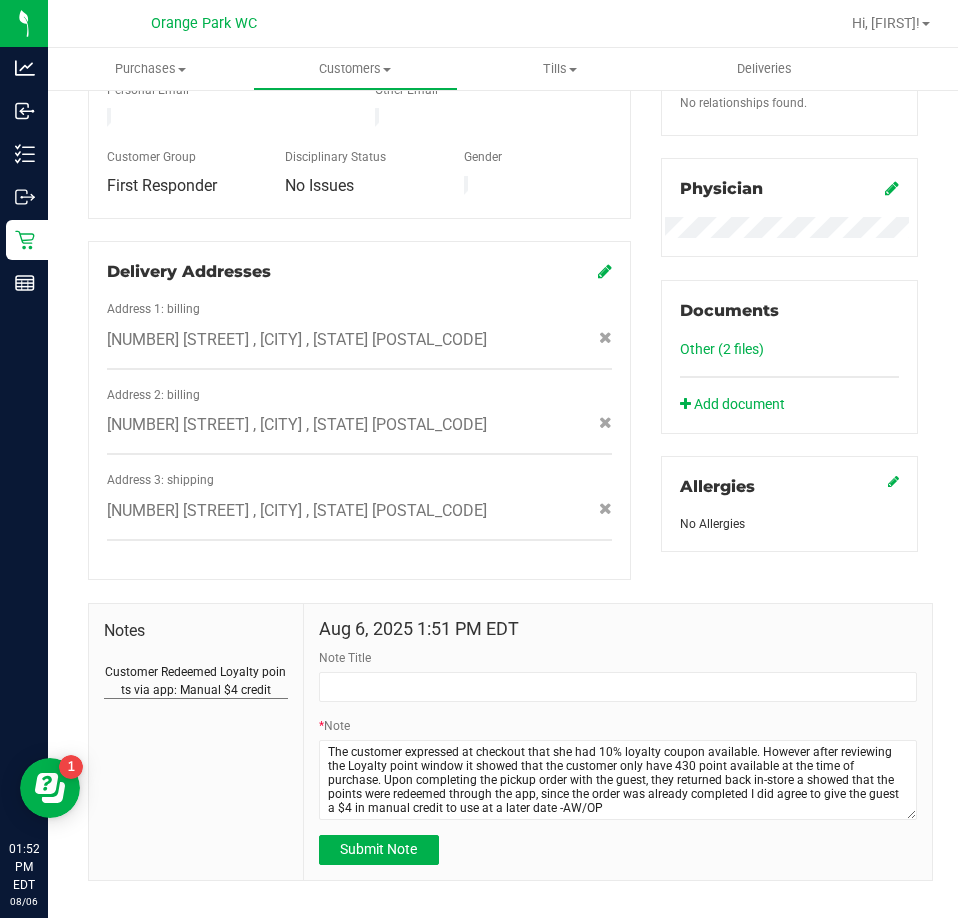 copy on "Customer Redeemed Loyalty points via app: Manual $4 credit" 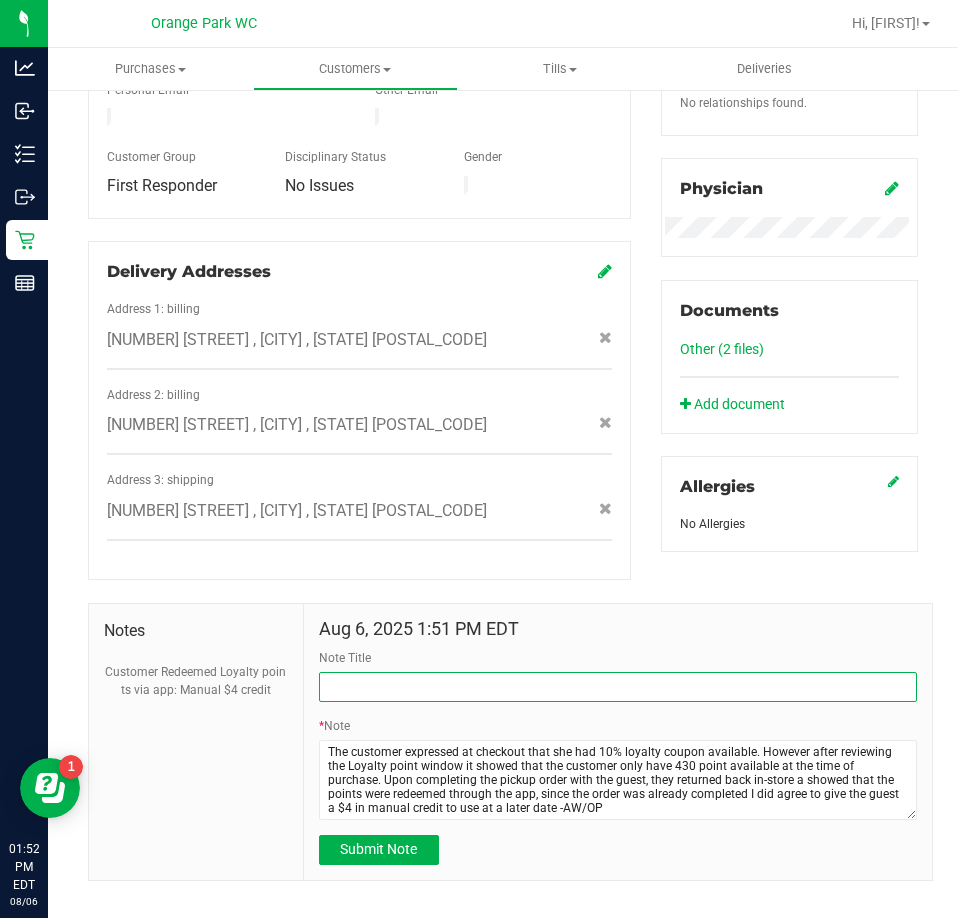 click on "Note Title" at bounding box center [618, 687] 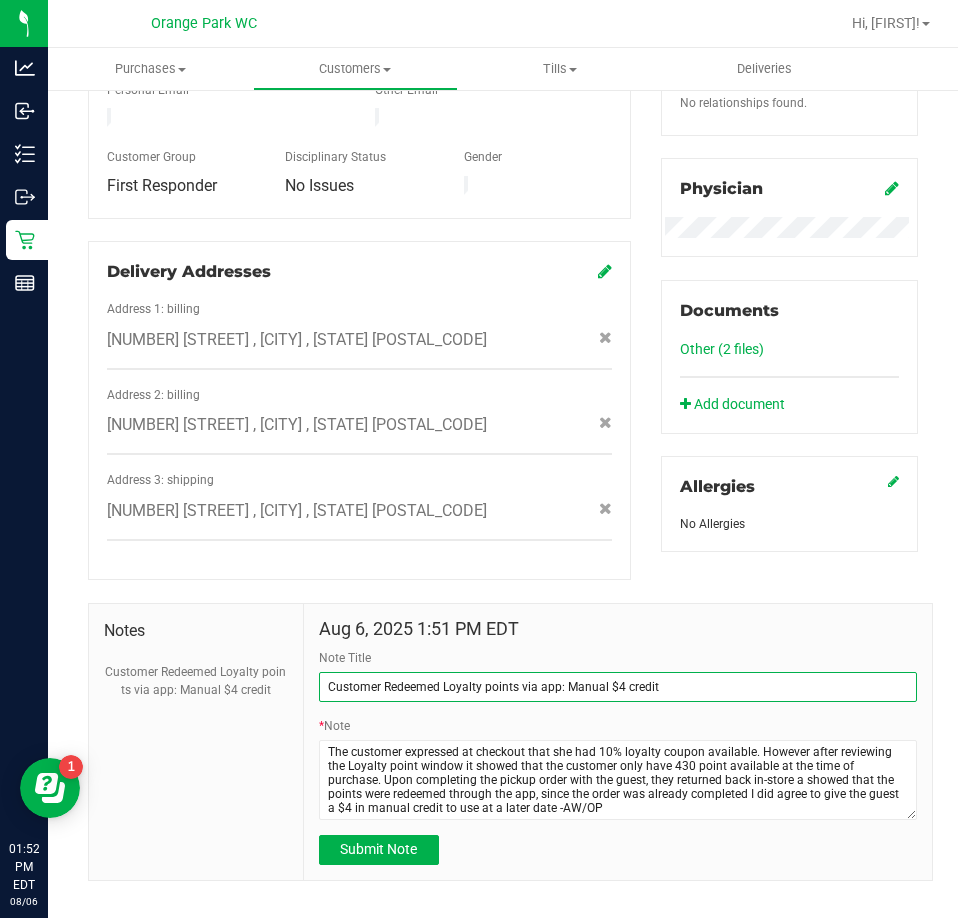 click on "Customer Redeemed Loyalty points via app: Manual $4 credit" at bounding box center [618, 687] 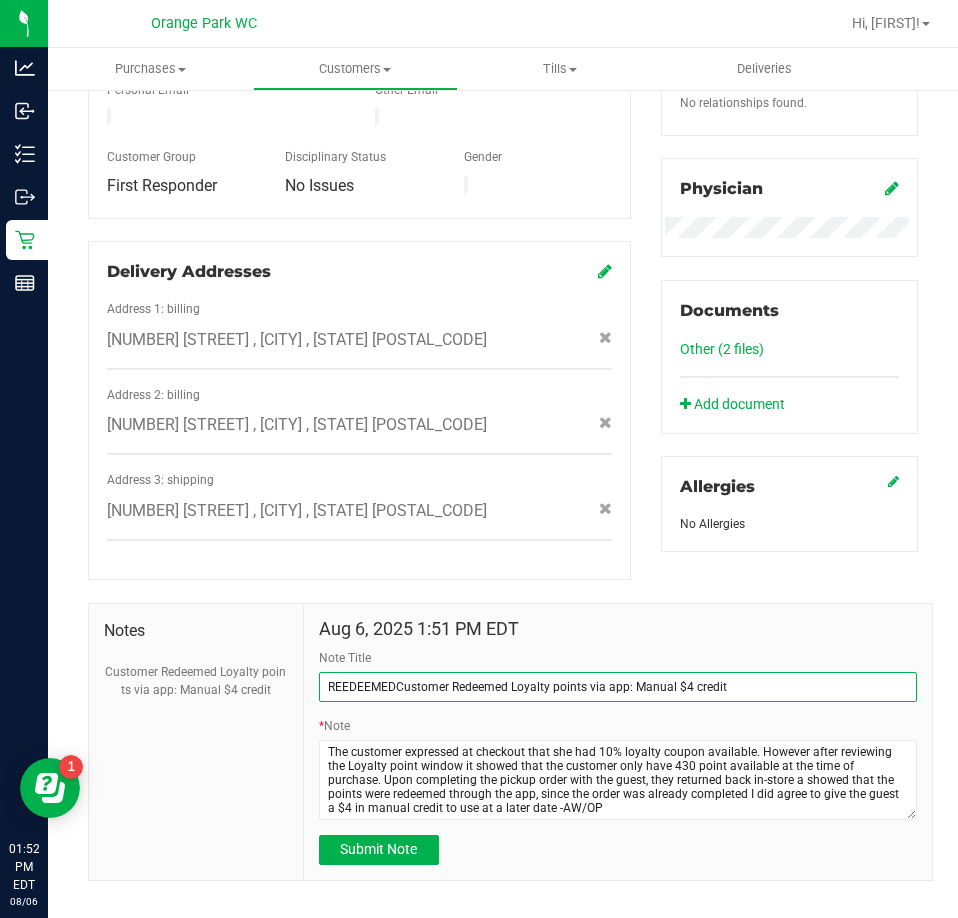 click on "REEDEEMEDCustomer Redeemed Loyalty points via app: Manual $4 credit" at bounding box center (618, 687) 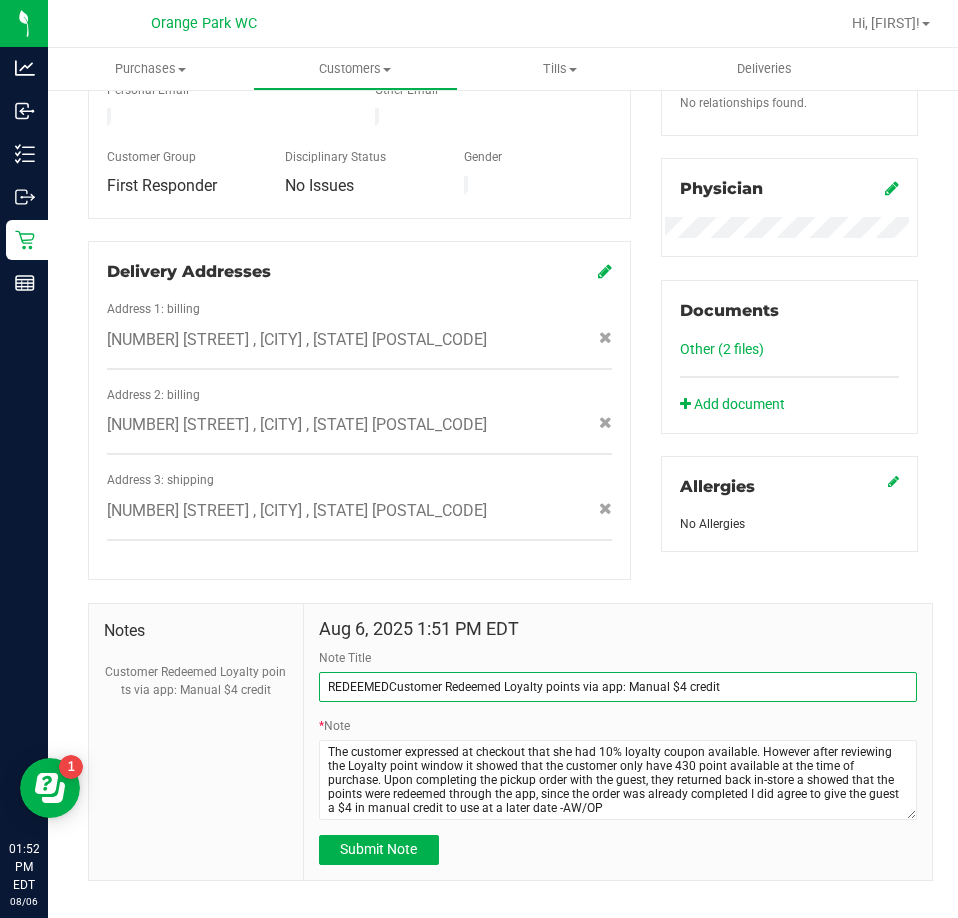 click on "REDEEMEDCustomer Redeemed Loyalty points via app: Manual $4 credit" at bounding box center [618, 687] 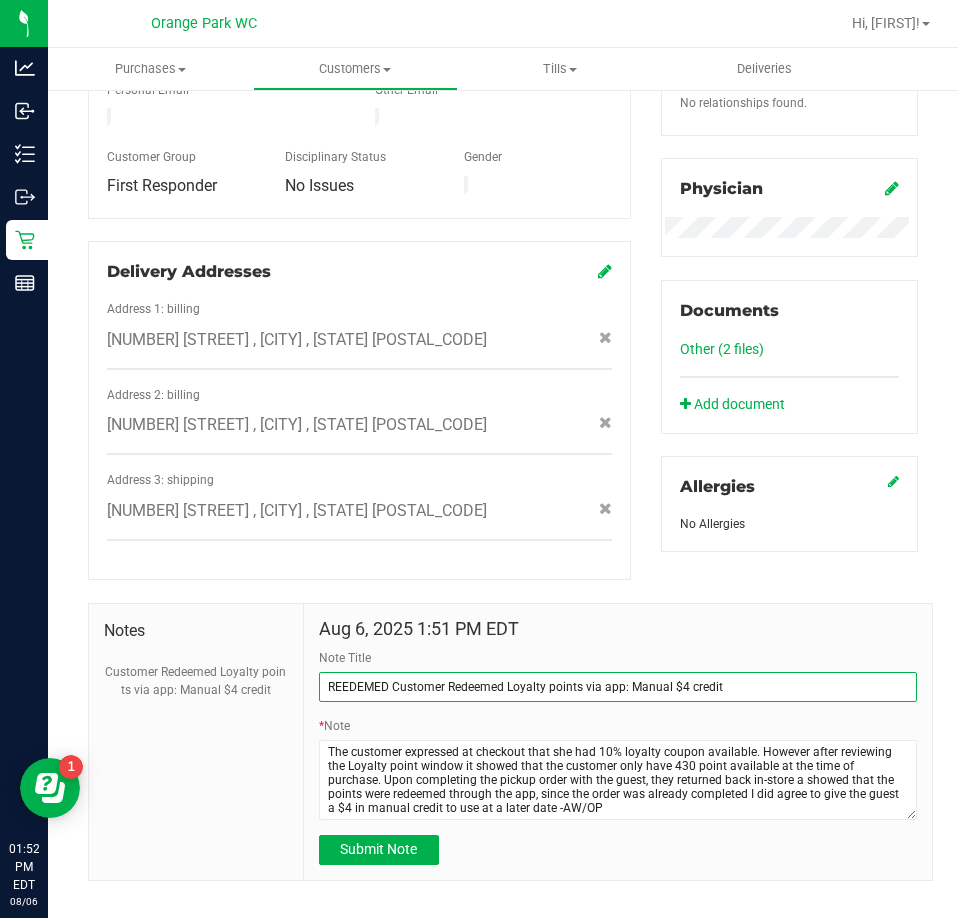 click on "REEDEMED Customer Redeemed Loyalty points via app: Manual $4 credit" at bounding box center (618, 687) 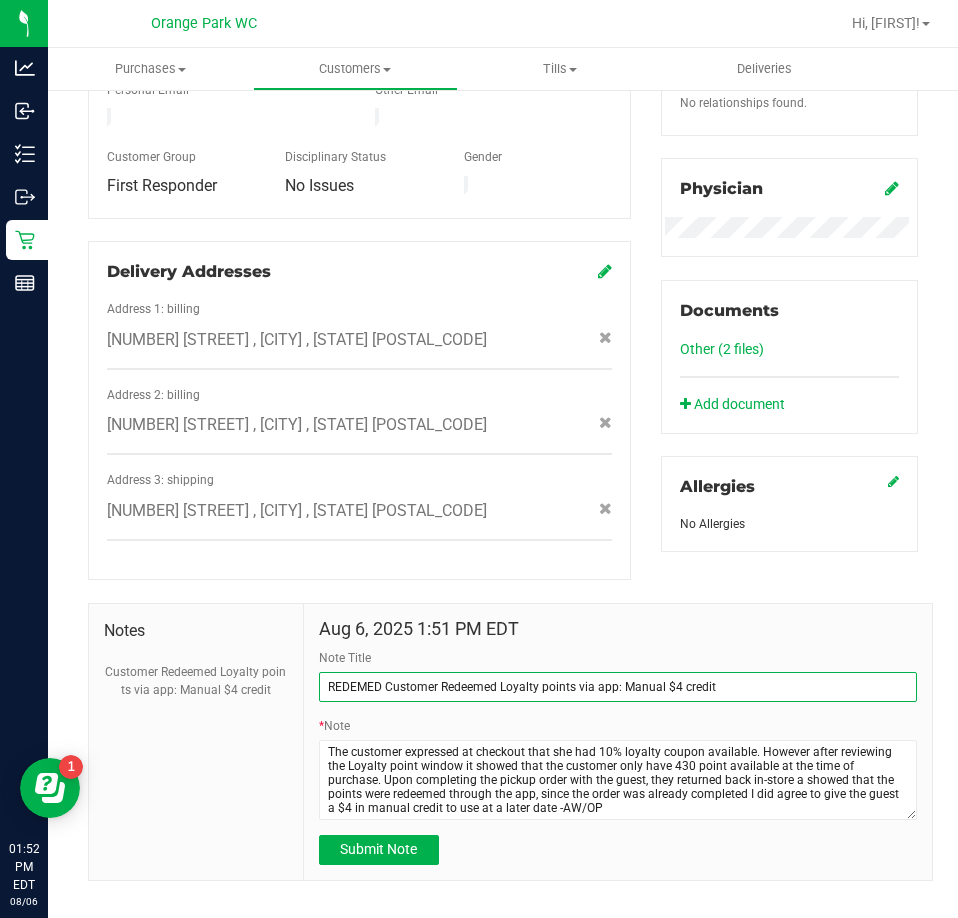click on "REDEMED Customer Redeemed Loyalty points via app: Manual $4 credit" at bounding box center [618, 687] 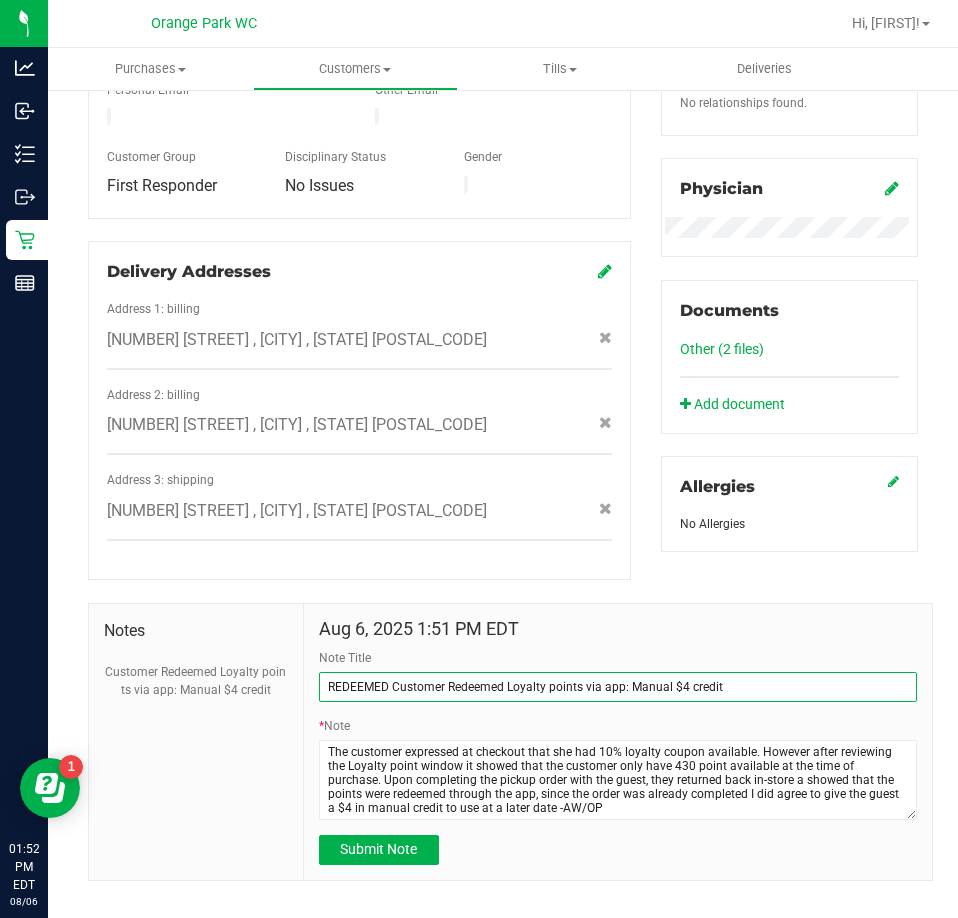 click on "REDEEMED Customer Redeemed Loyalty points via app: Manual $4 credit" at bounding box center (618, 687) 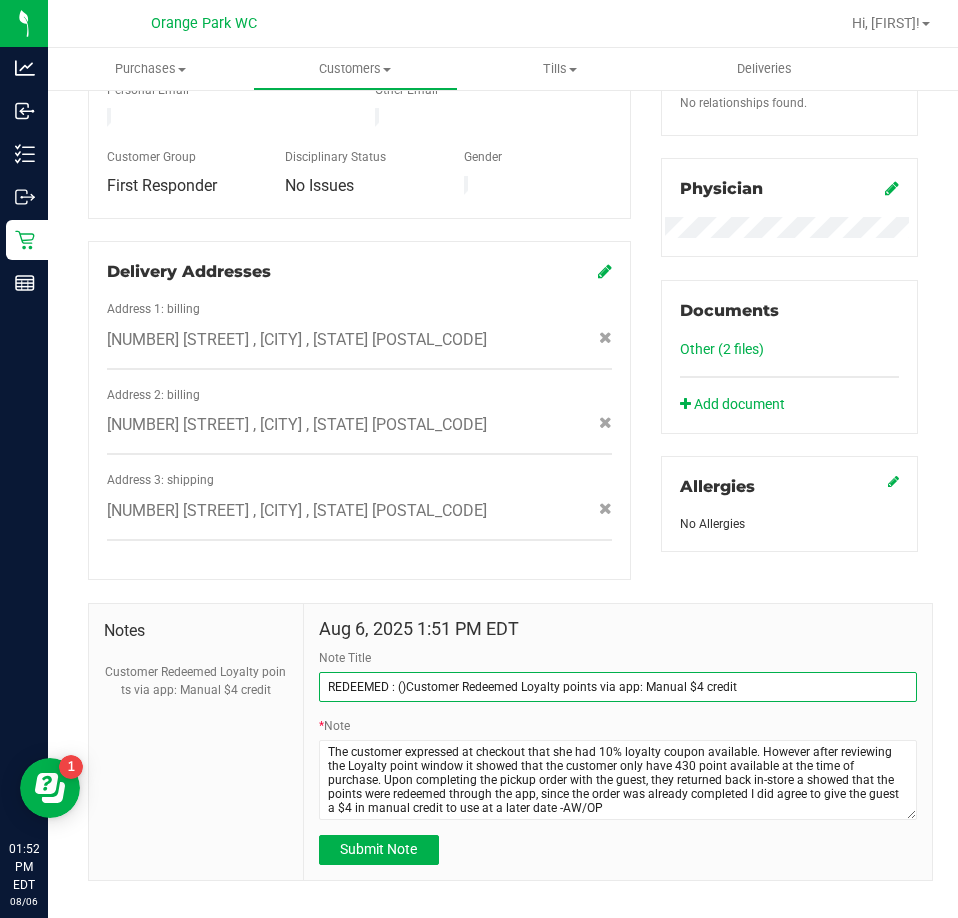 click on "REDEEMED : ()Customer Redeemed Loyalty points via app: Manual $4 credit" at bounding box center [618, 687] 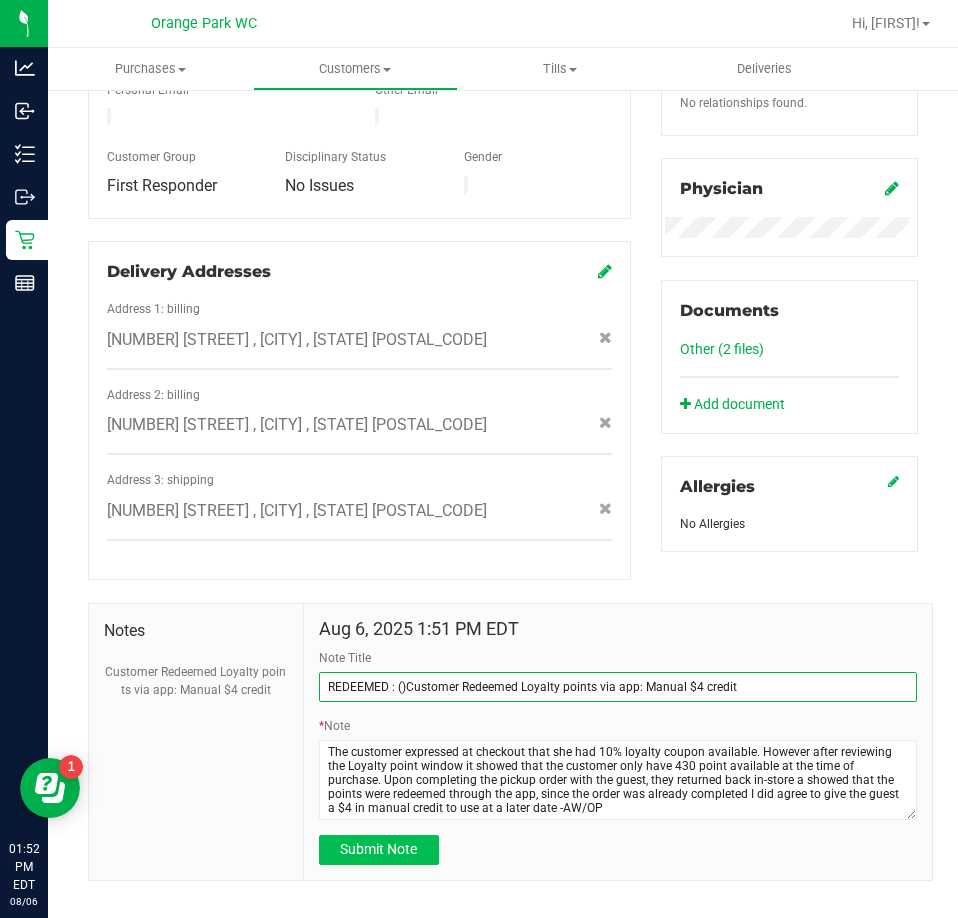 type on "REDEEMED : ()Customer Redeemed Loyalty points via app: Manual $4 credit" 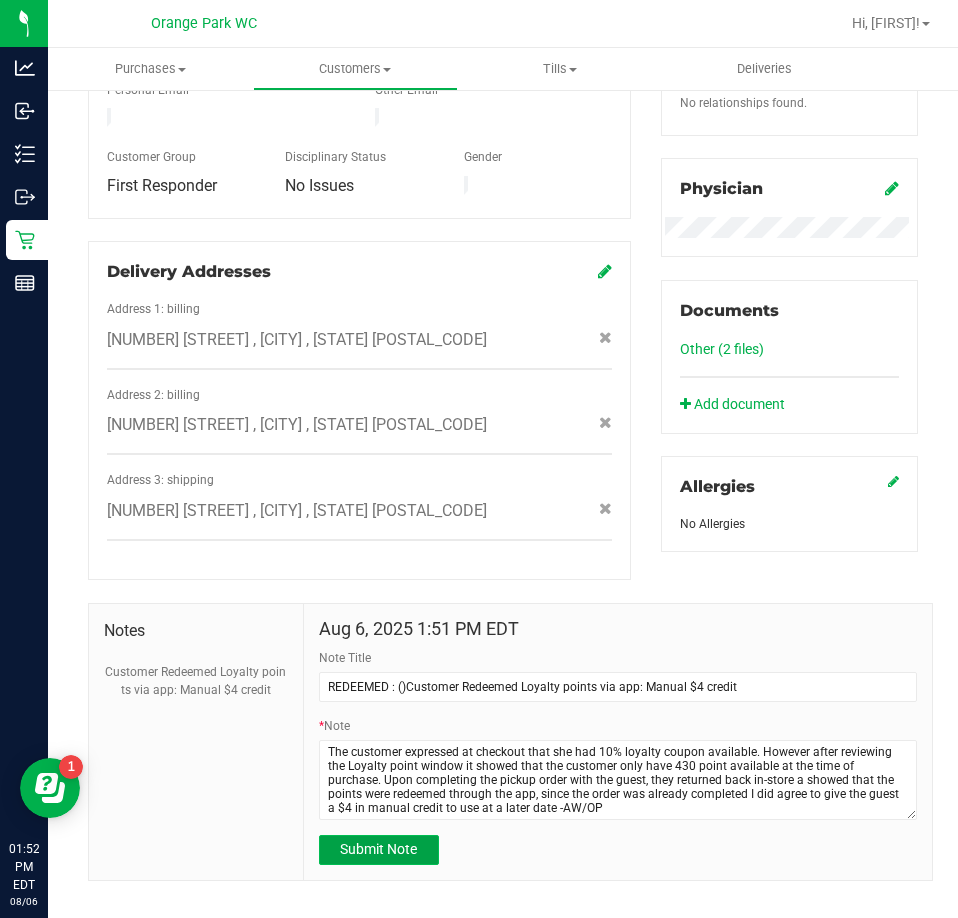 click on "Submit Note" at bounding box center [378, 849] 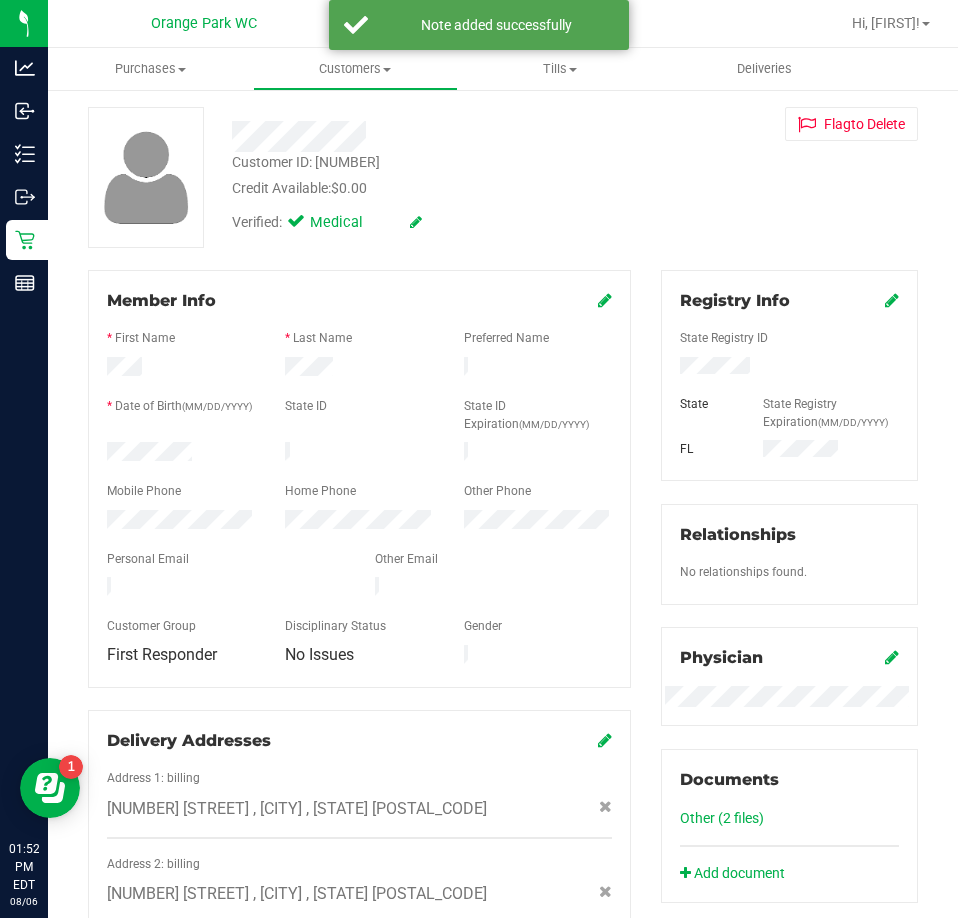 scroll, scrollTop: 0, scrollLeft: 0, axis: both 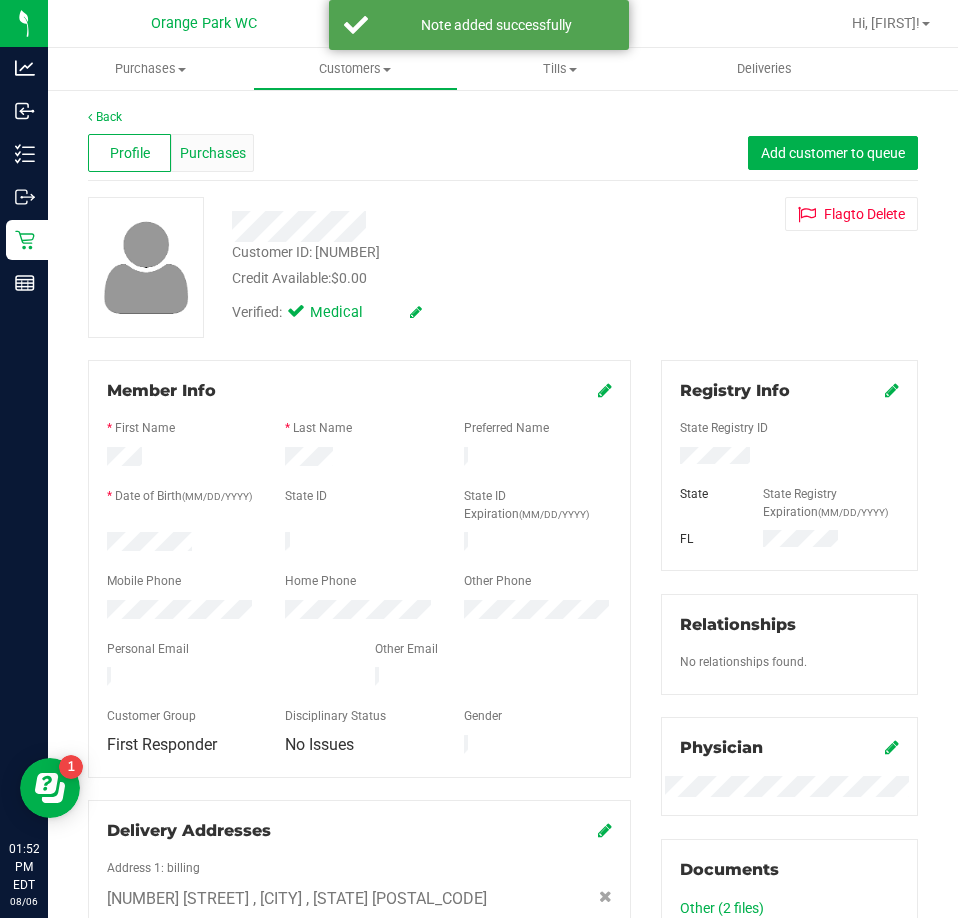 click on "Purchases" at bounding box center (213, 153) 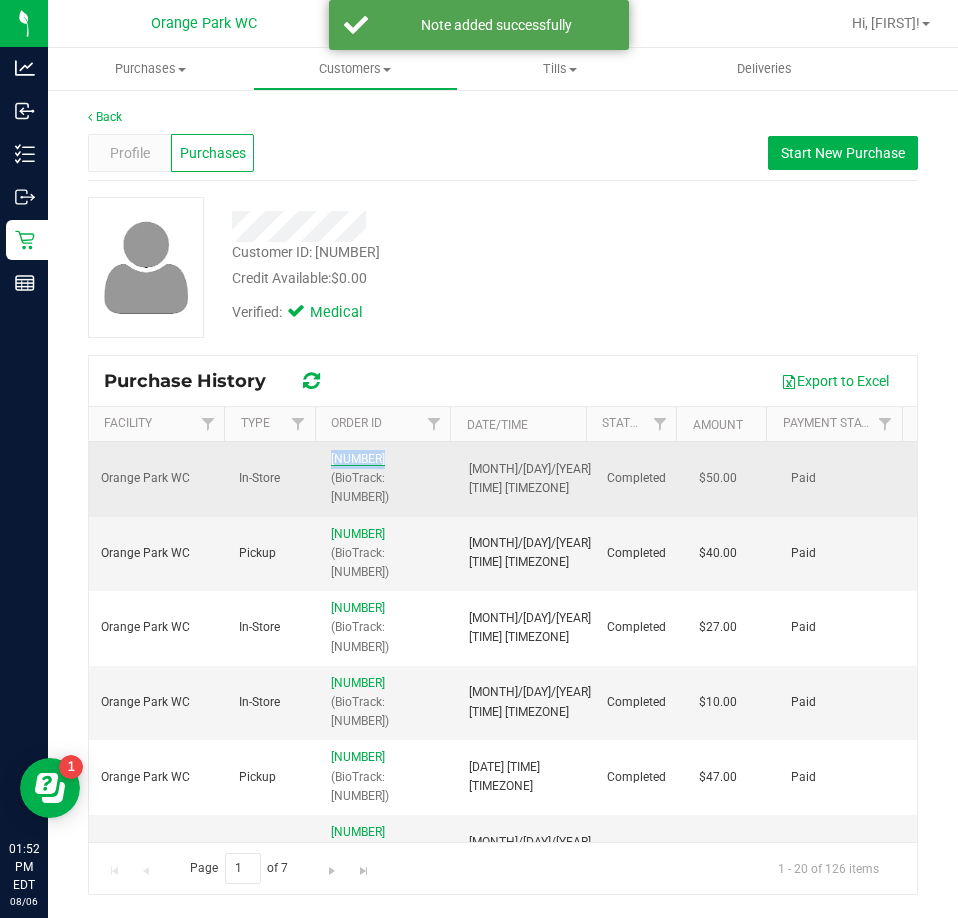 drag, startPoint x: 394, startPoint y: 455, endPoint x: 329, endPoint y: 455, distance: 65 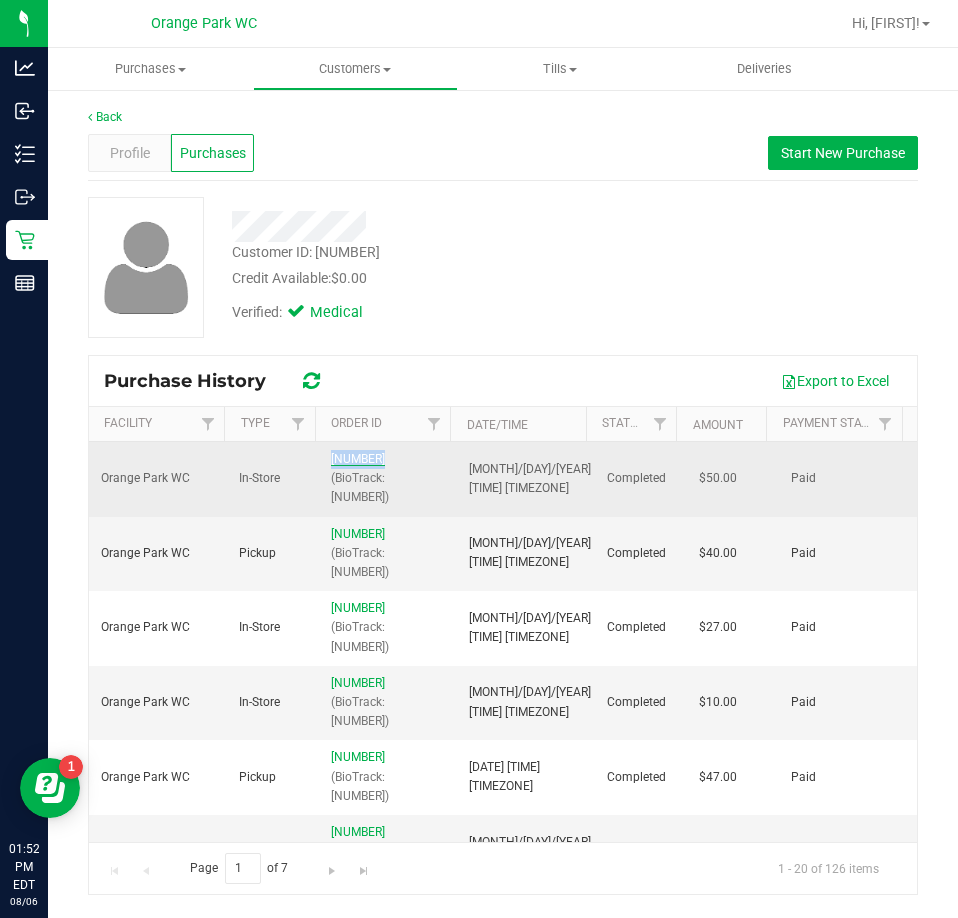 copy on "[NUMBER]" 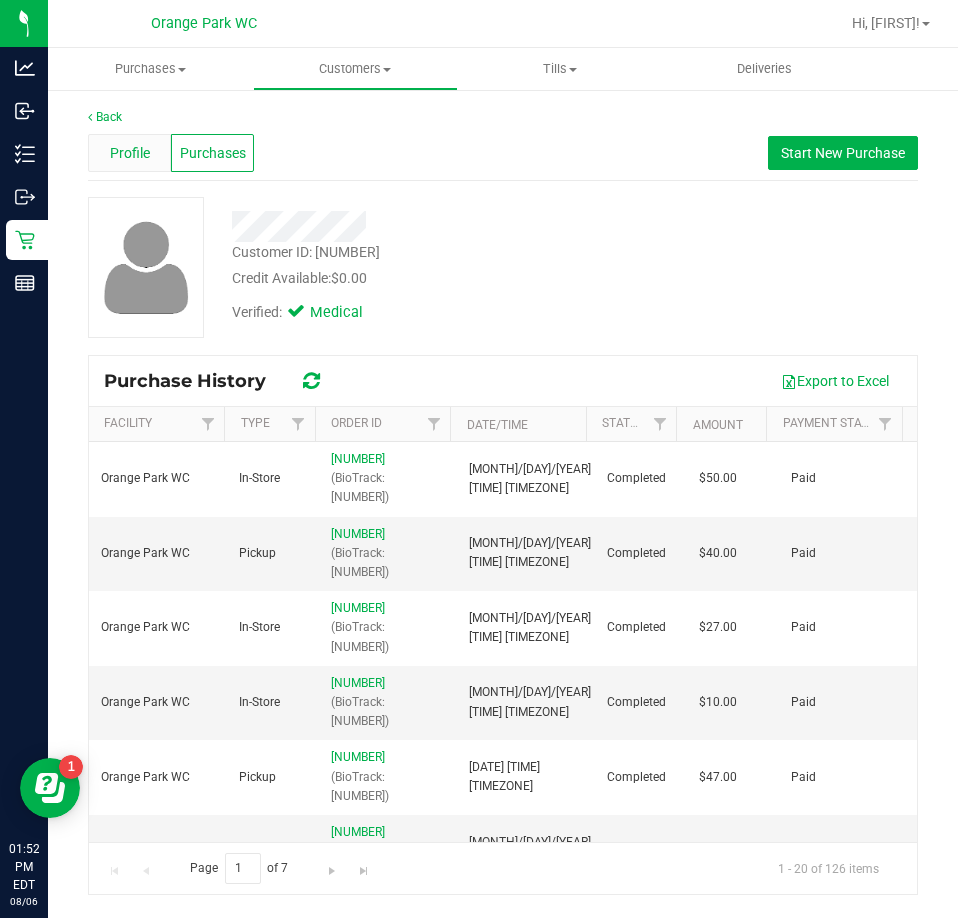 click on "Profile" at bounding box center [130, 153] 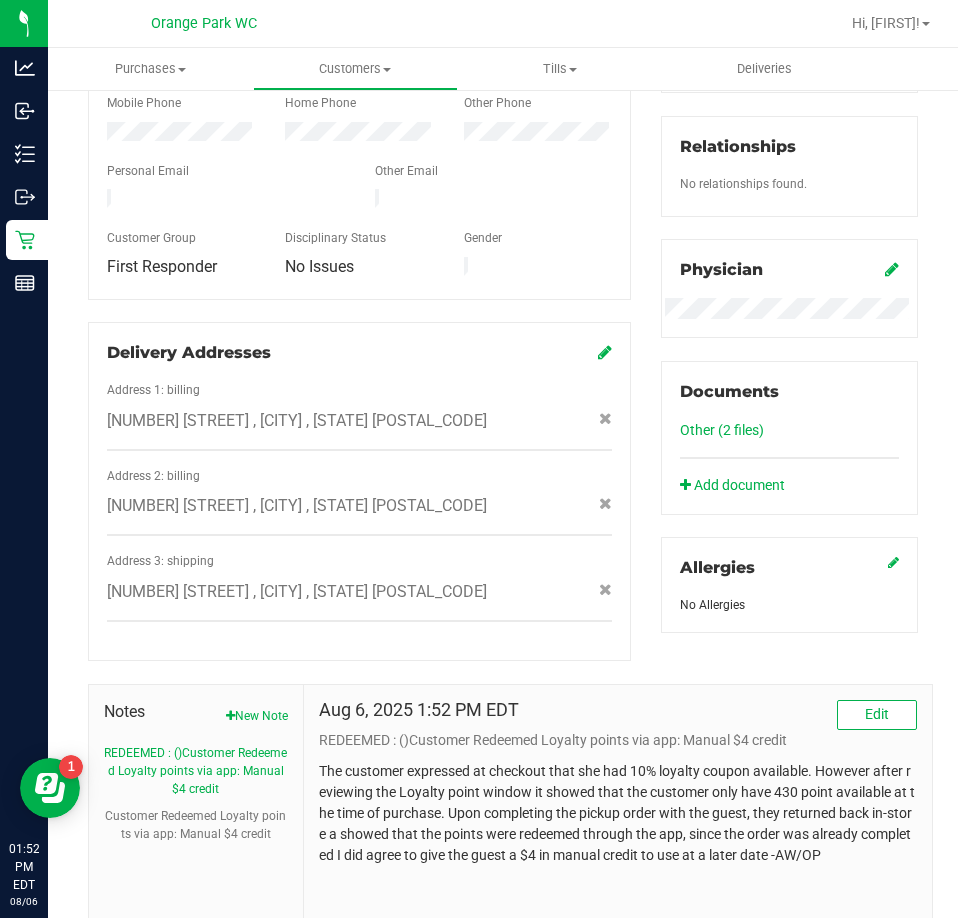 scroll, scrollTop: 559, scrollLeft: 0, axis: vertical 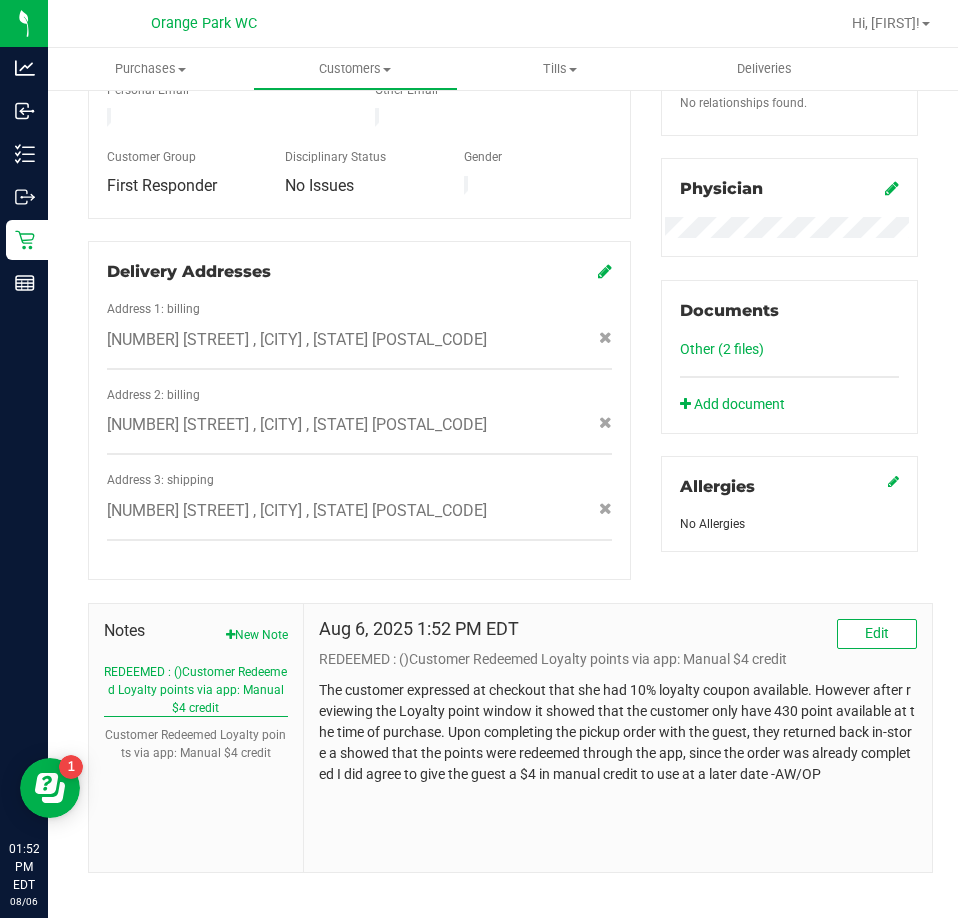 click on "REDEEMED : ()Customer Redeemed Loyalty points via app: Manual $4 credit" at bounding box center (196, 690) 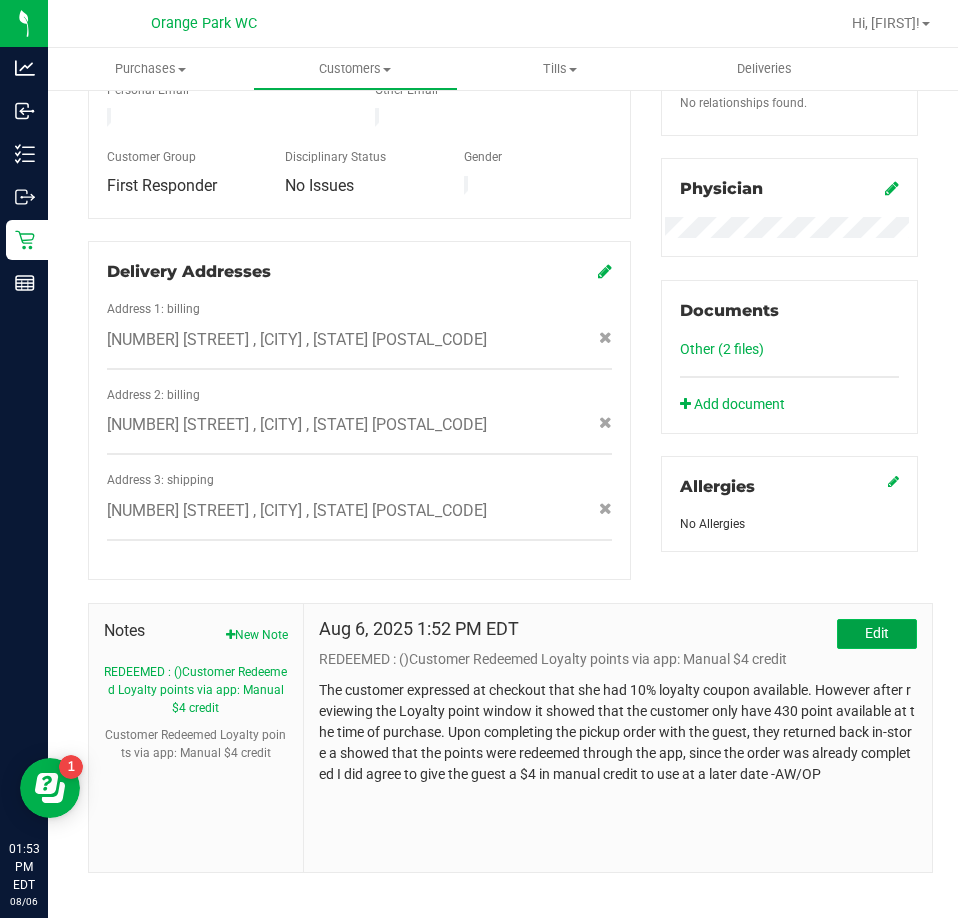 click on "Edit" at bounding box center [877, 633] 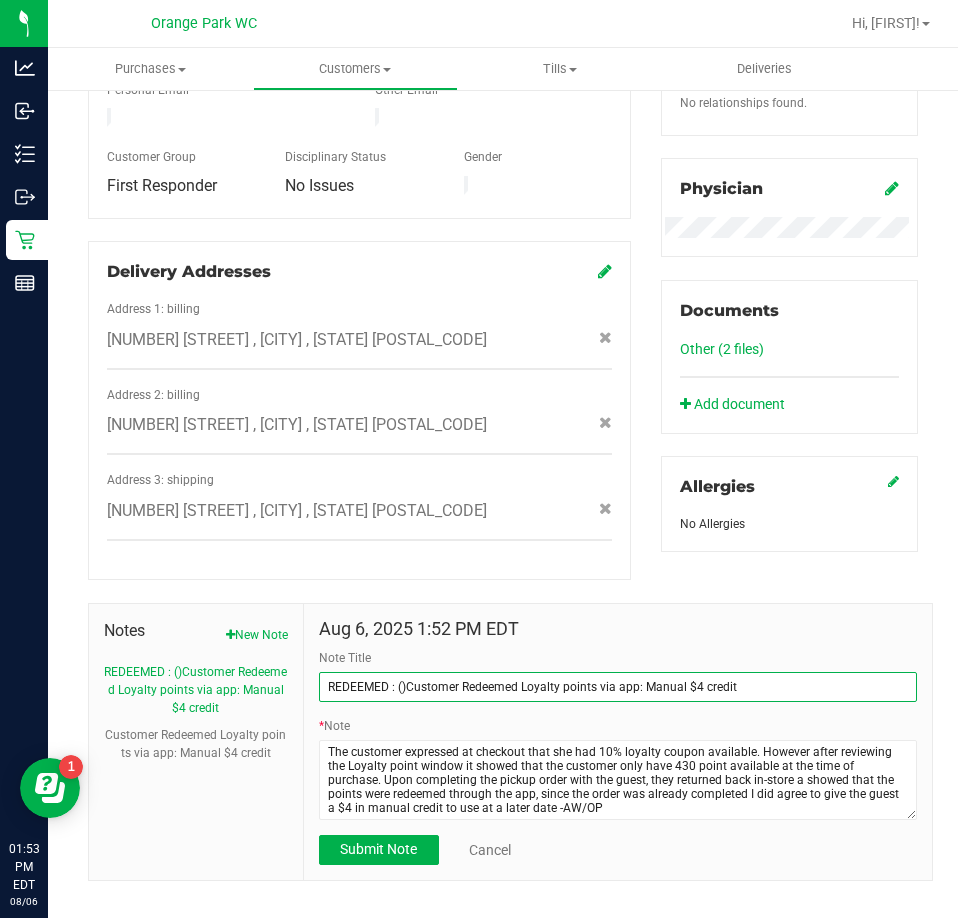 click on "REDEEMED : ()Customer Redeemed Loyalty points via app: Manual $4 credit" at bounding box center (618, 687) 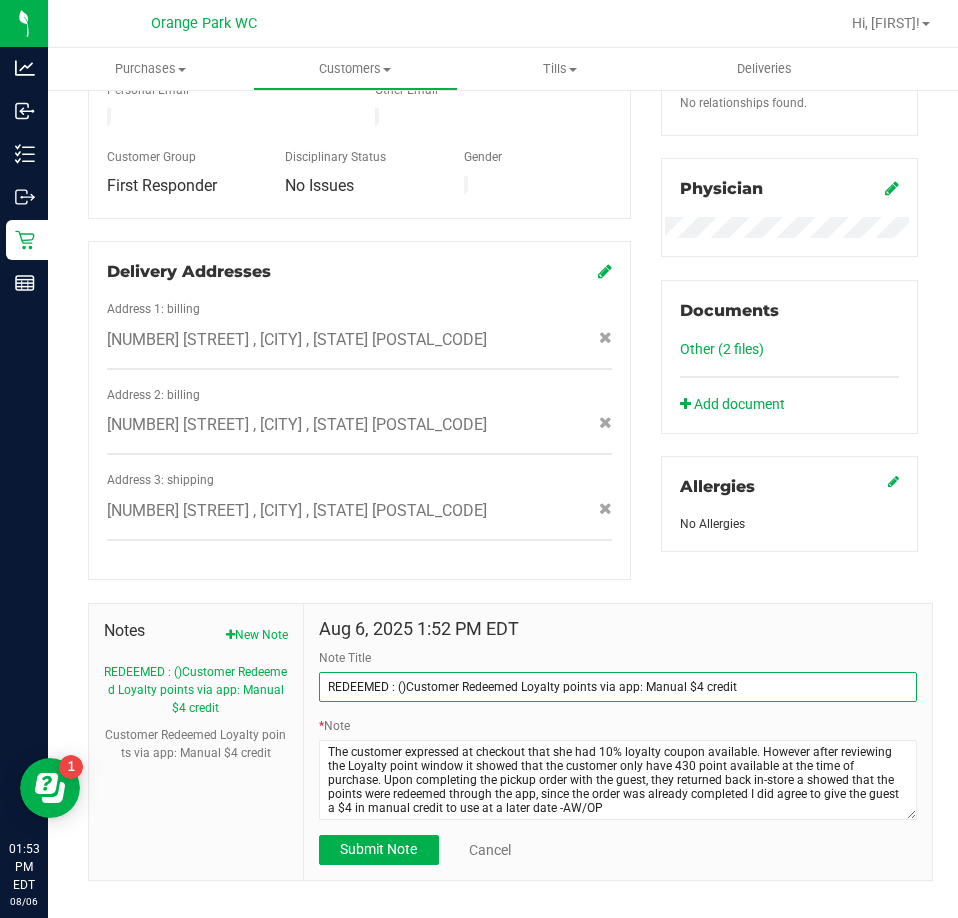 click on "REDEEMED : ()Customer Redeemed Loyalty points via app: Manual $4 credit" at bounding box center (618, 687) 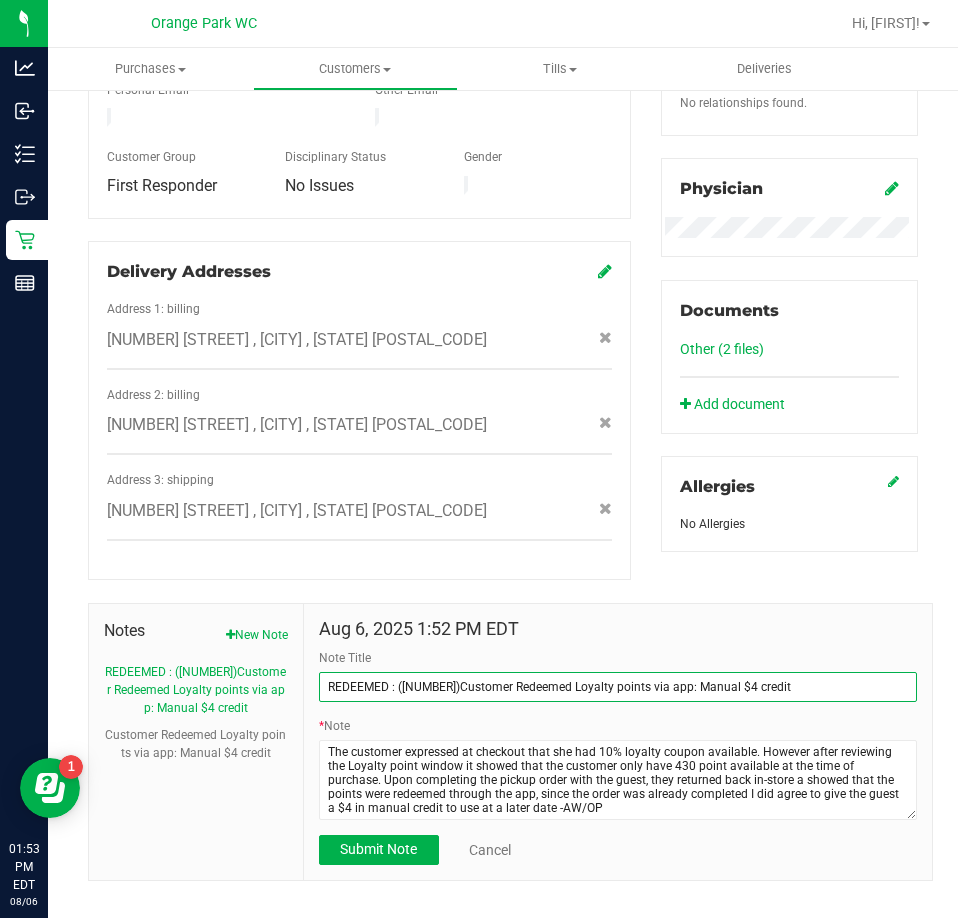 click on "REDEEMED : ([NUMBER])Customer Redeemed Loyalty points via app: Manual $4 credit" at bounding box center (618, 687) 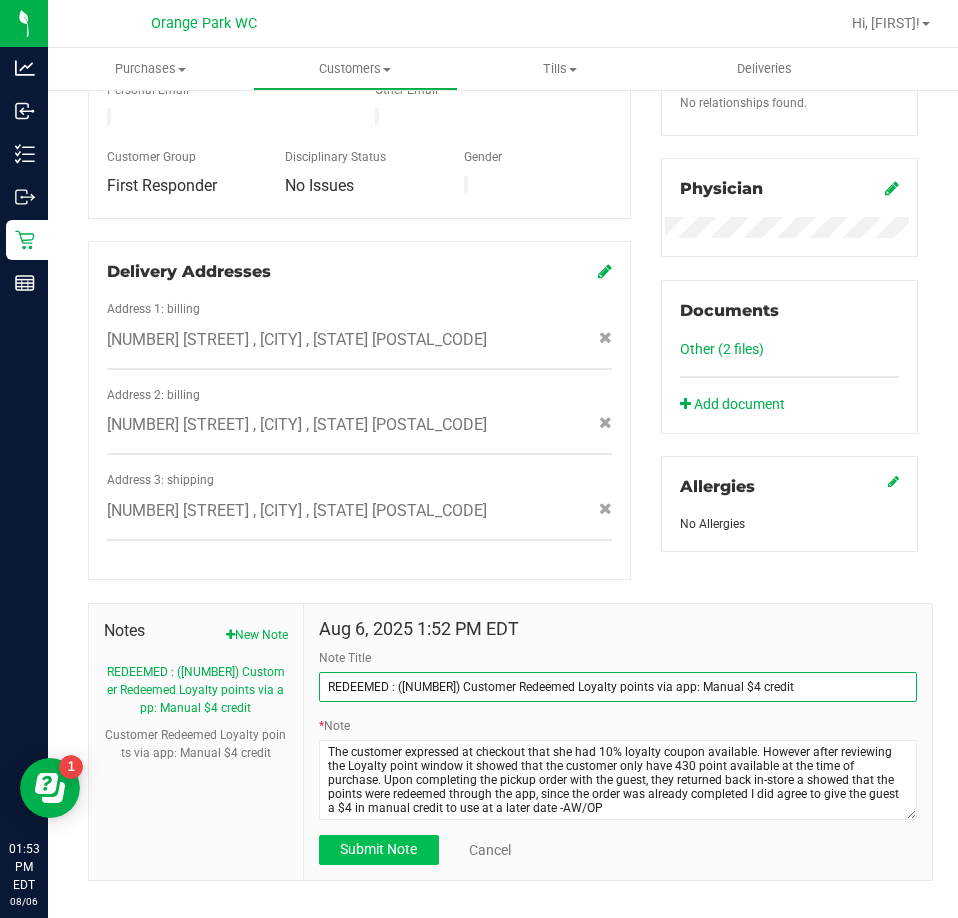 type on "REDEEMED : ([NUMBER]) Customer Redeemed Loyalty points via app: Manual $4 credit" 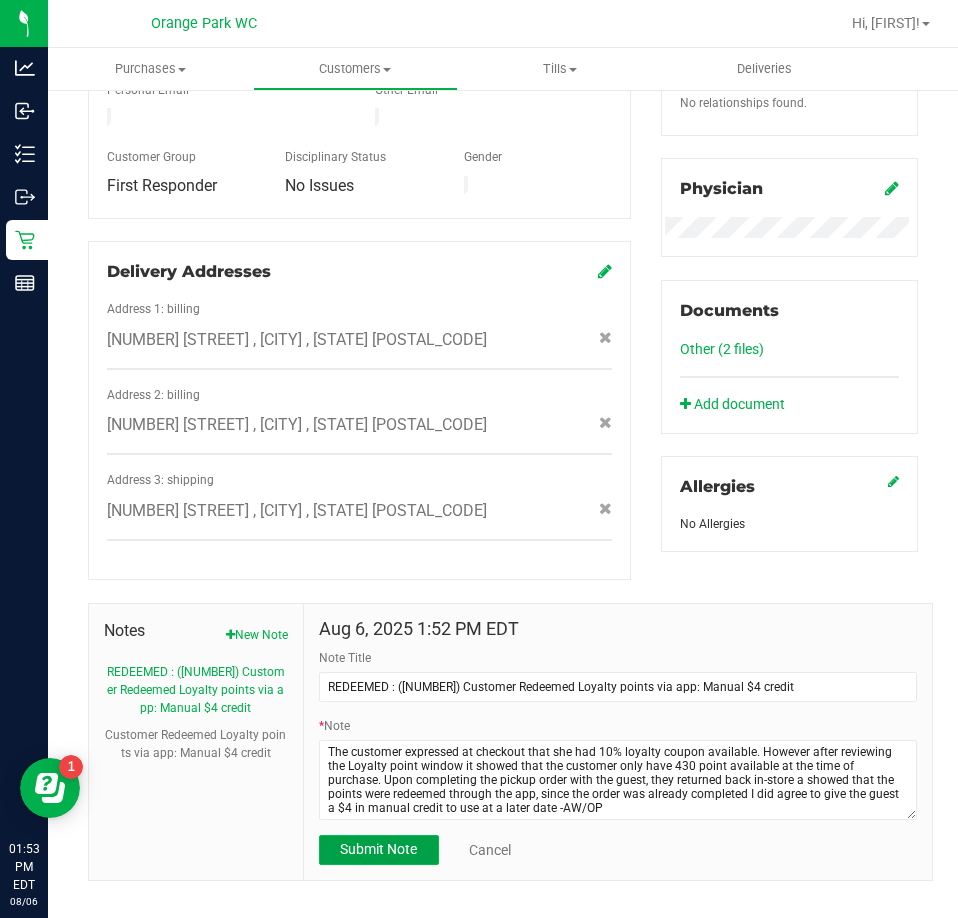 click on "Submit Note" at bounding box center [379, 850] 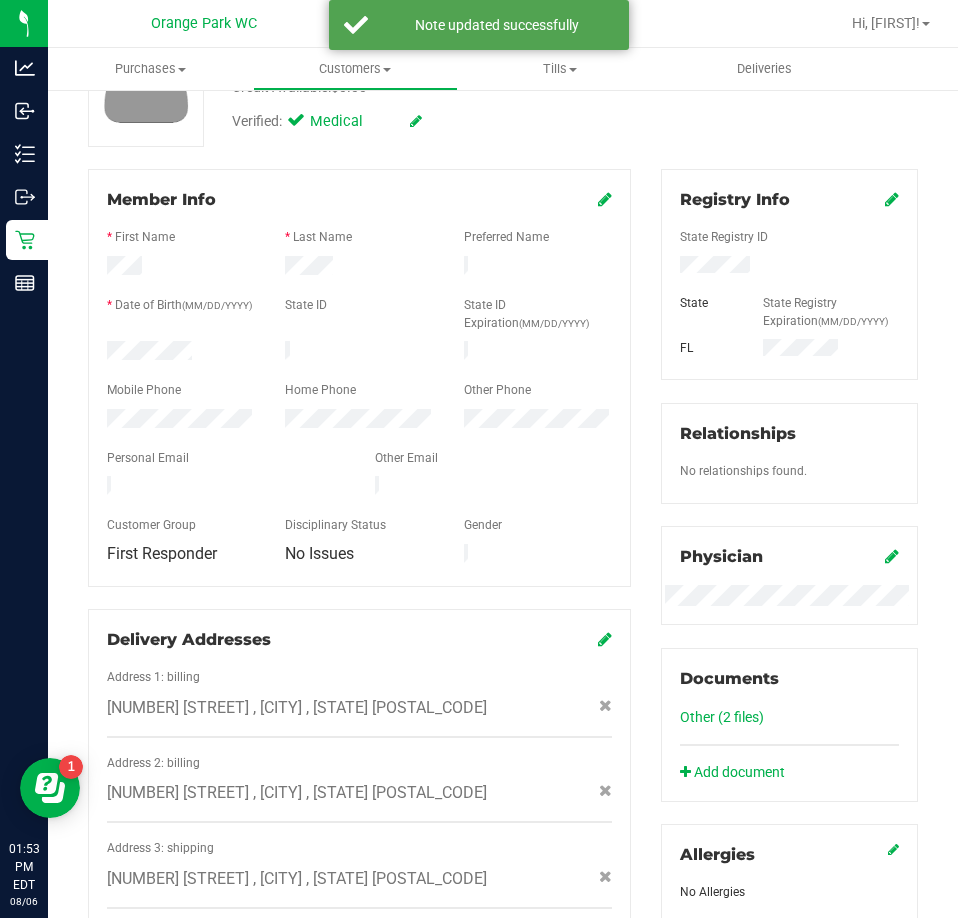 scroll, scrollTop: 0, scrollLeft: 0, axis: both 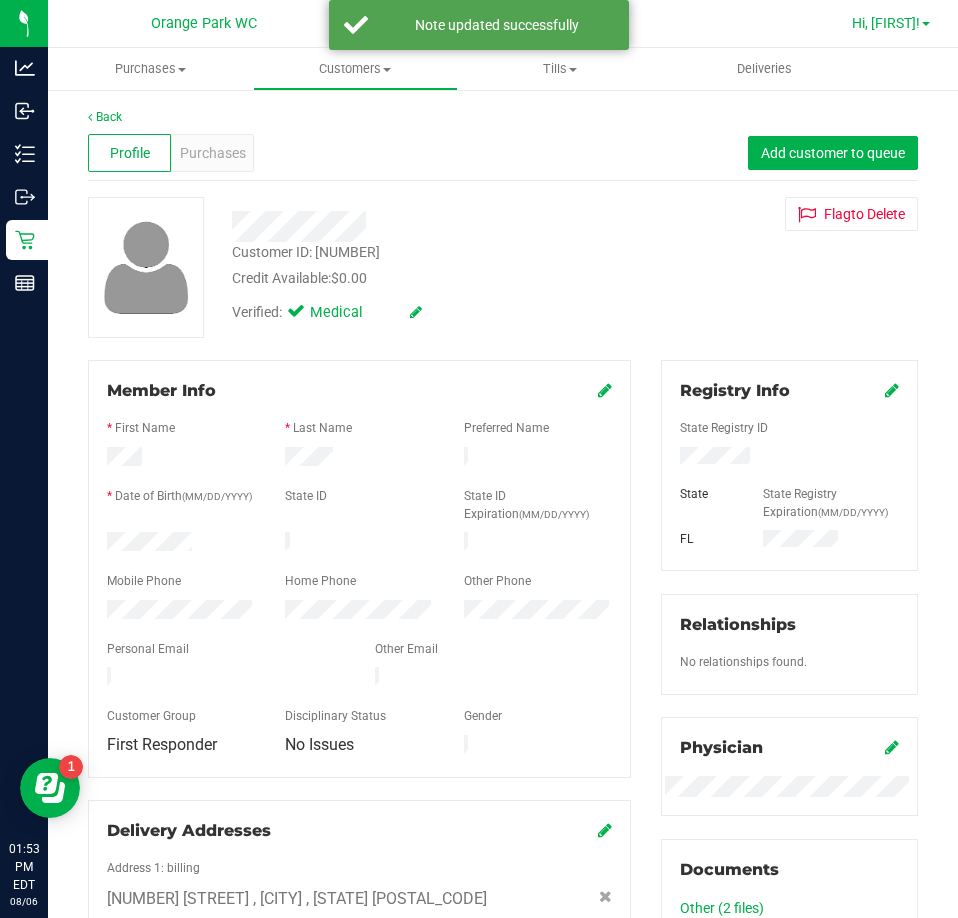 click on "Hi, [FIRST]!" at bounding box center (886, 23) 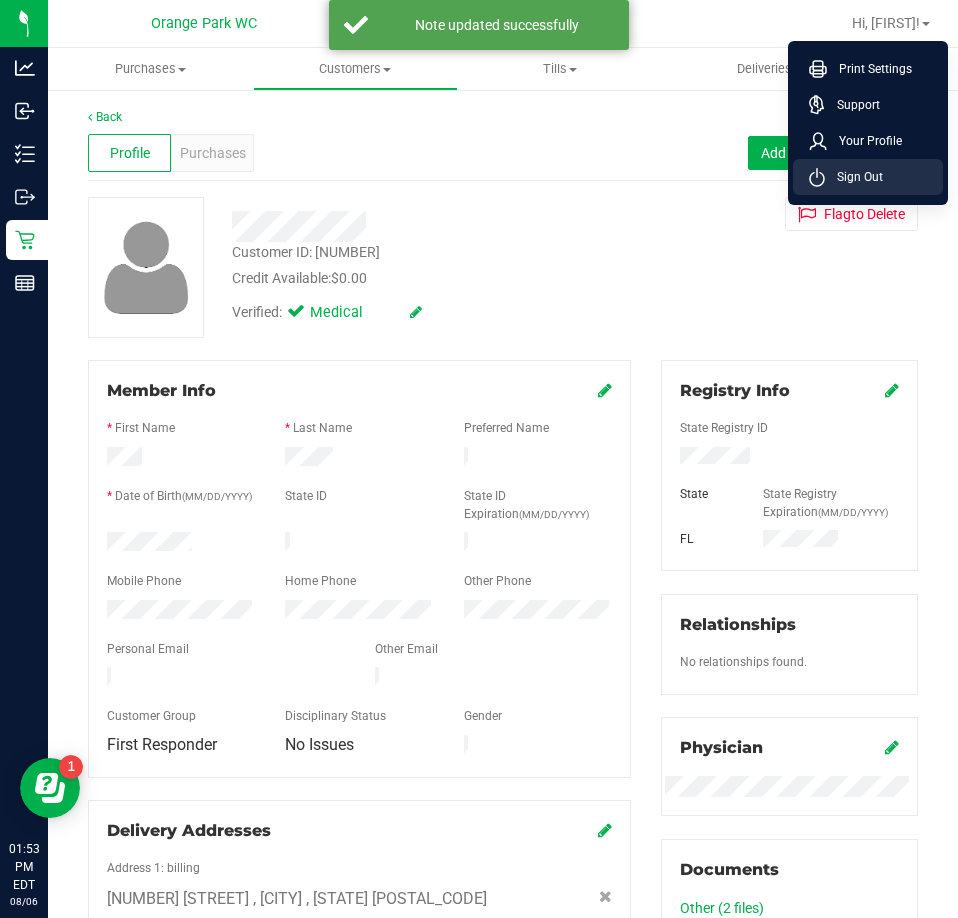 click on "Sign Out" at bounding box center (868, 177) 